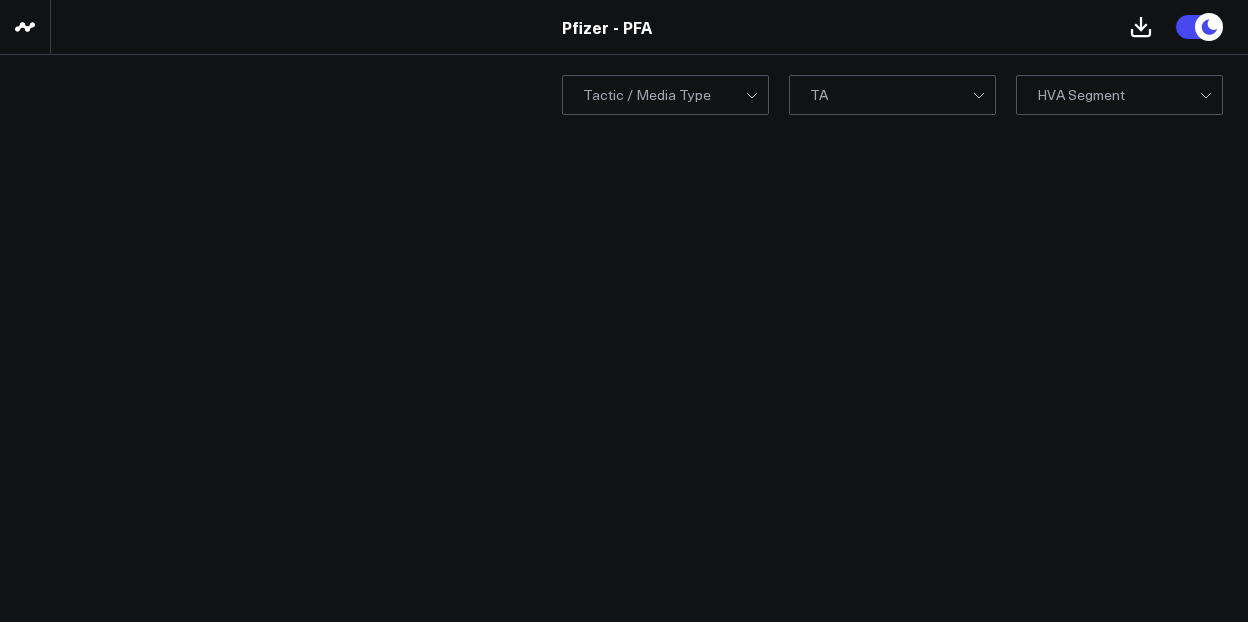 scroll, scrollTop: 0, scrollLeft: 0, axis: both 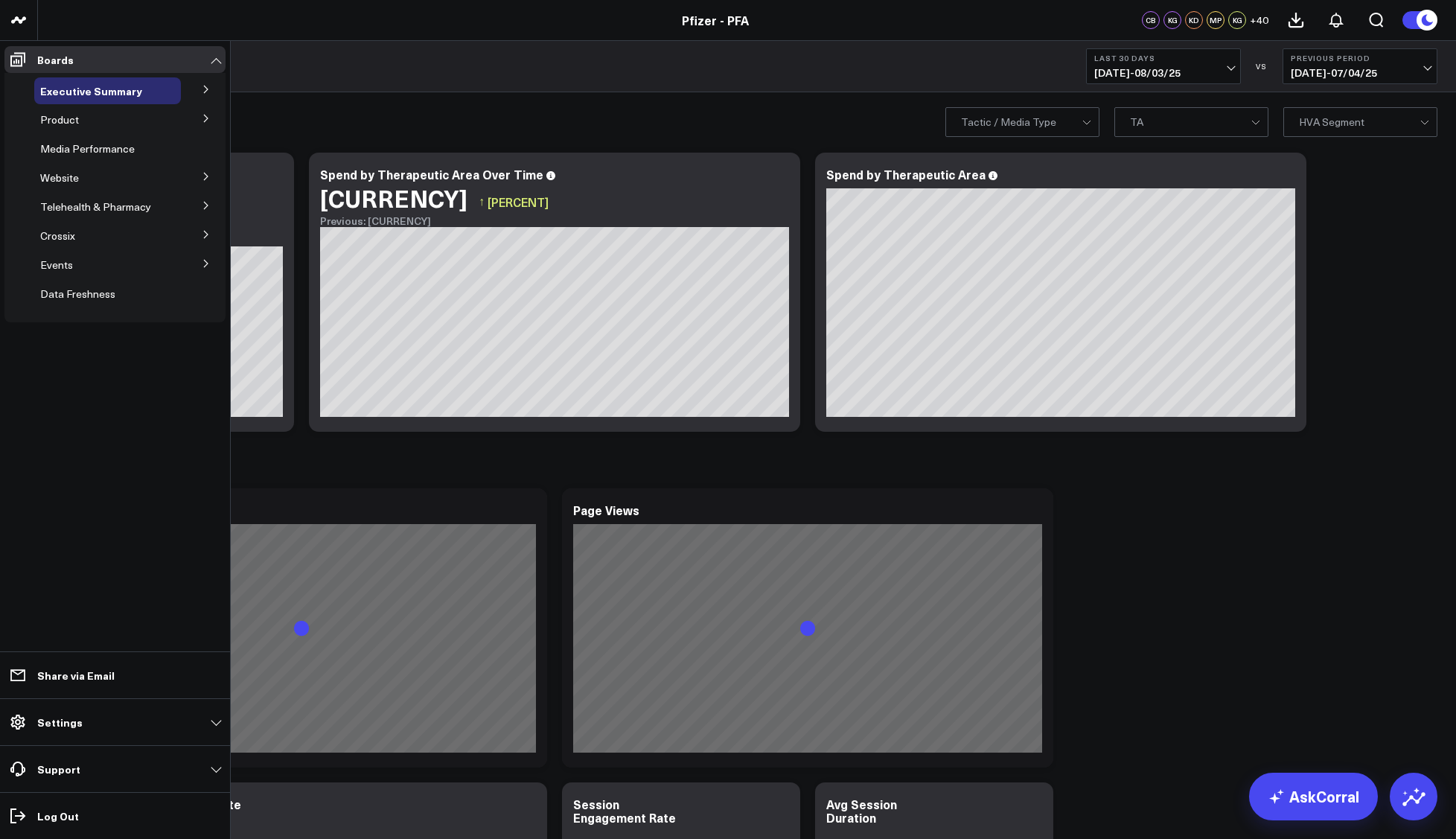 click at bounding box center [206, 118] 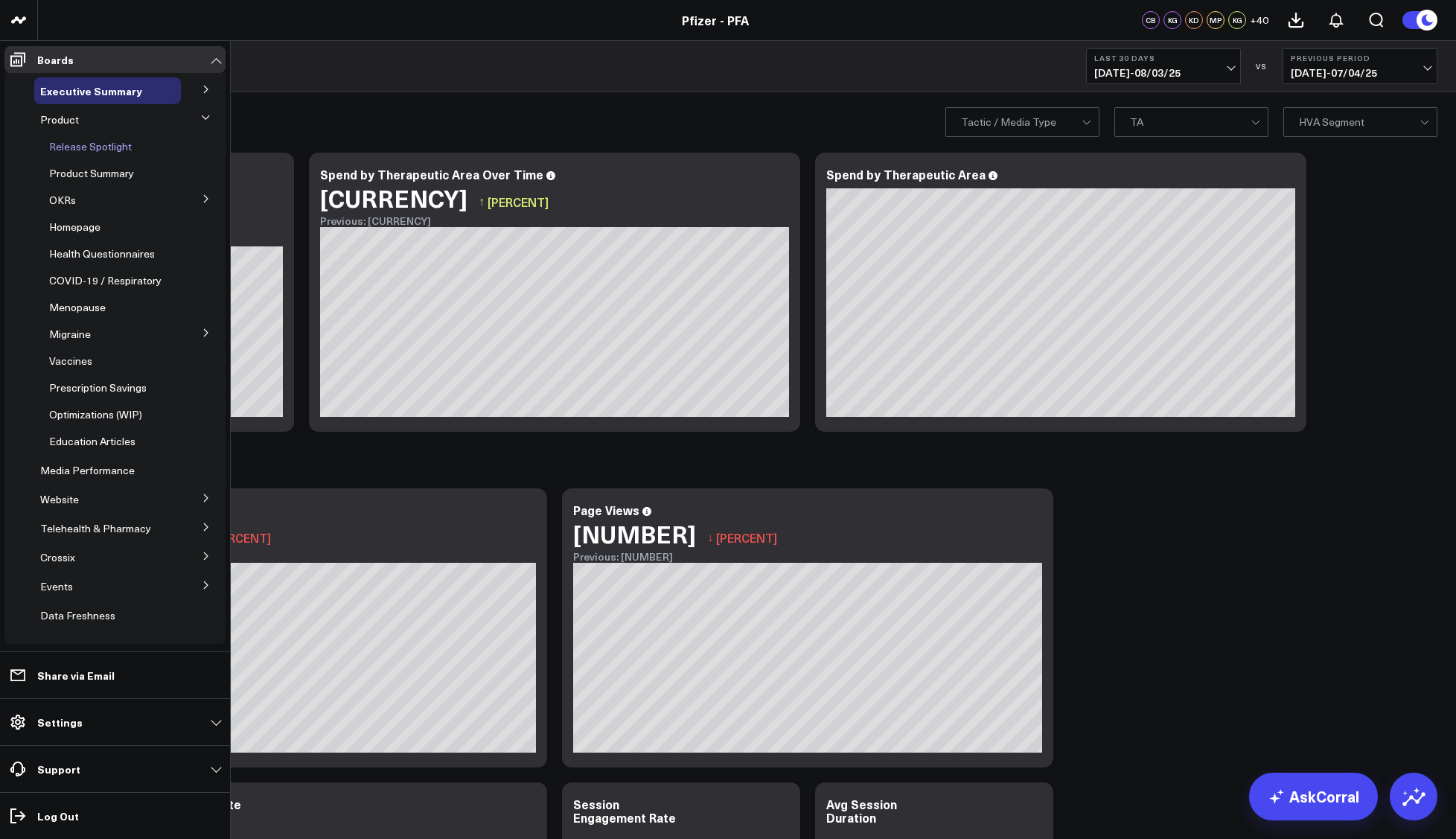 click on "Release Spotlight" at bounding box center [90, 146] 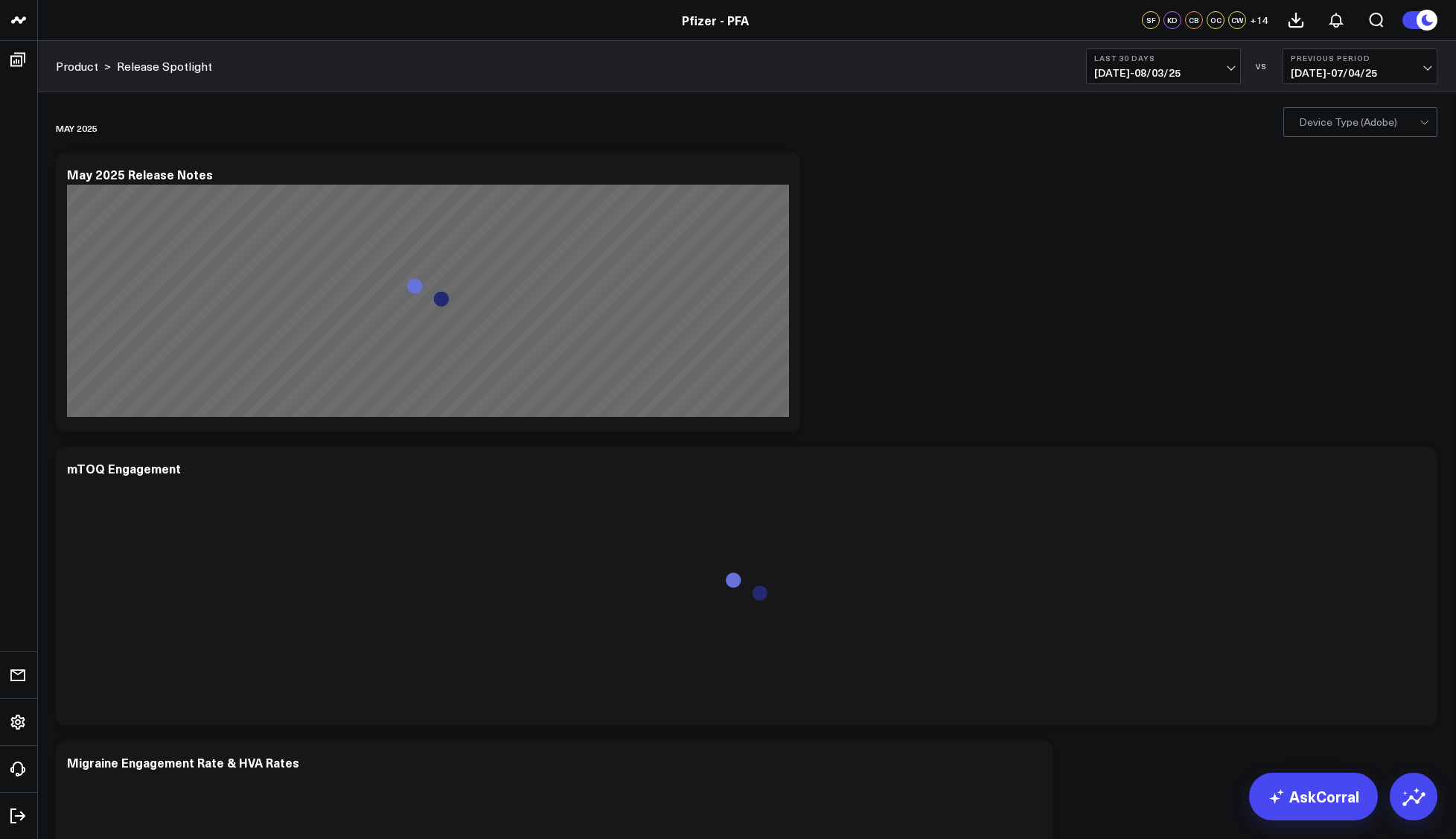 scroll, scrollTop: 0, scrollLeft: 0, axis: both 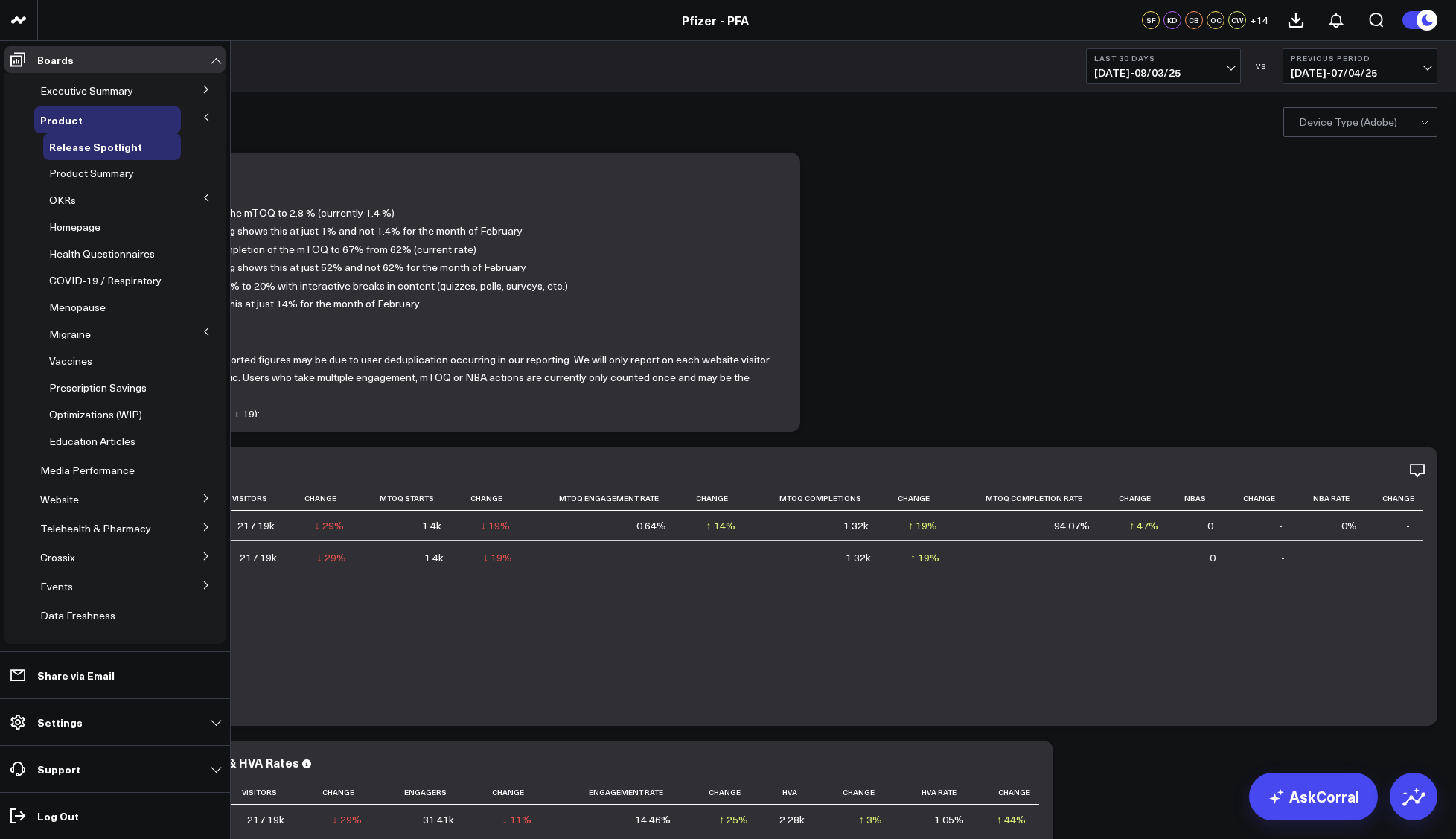 click at bounding box center (206, 497) 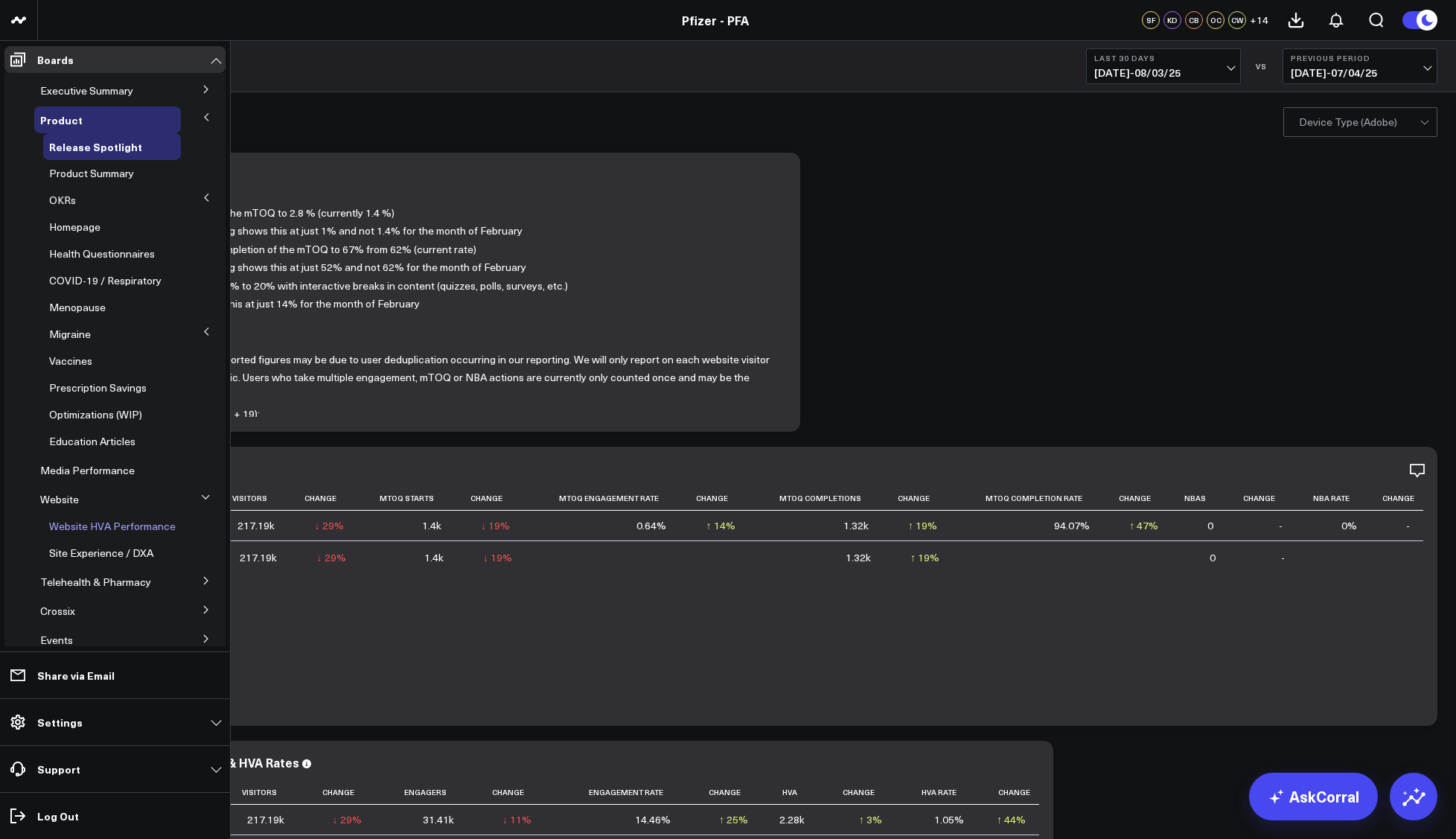 click on "Website HVA Performance" at bounding box center [112, 526] 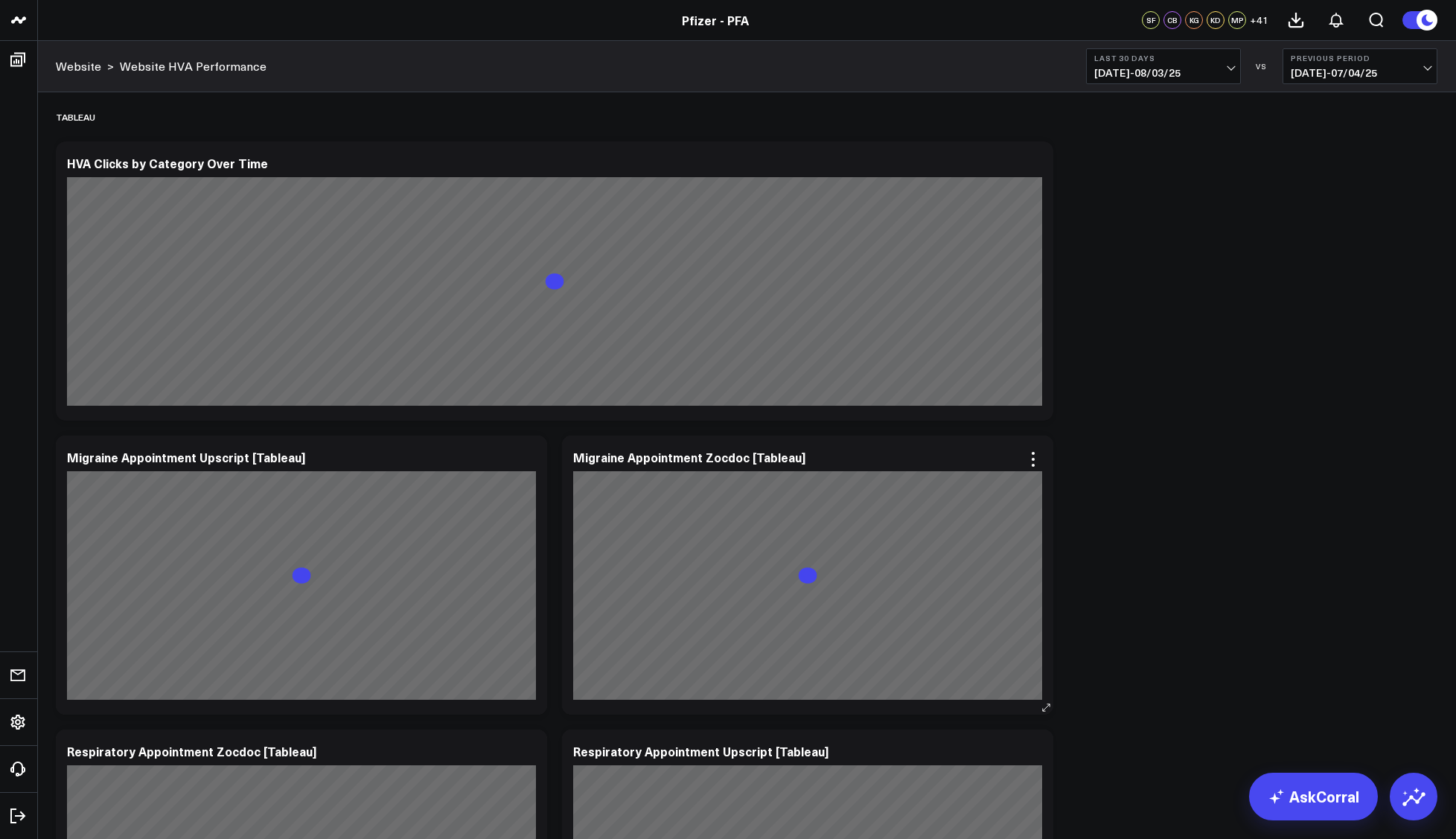 scroll, scrollTop: 0, scrollLeft: 0, axis: both 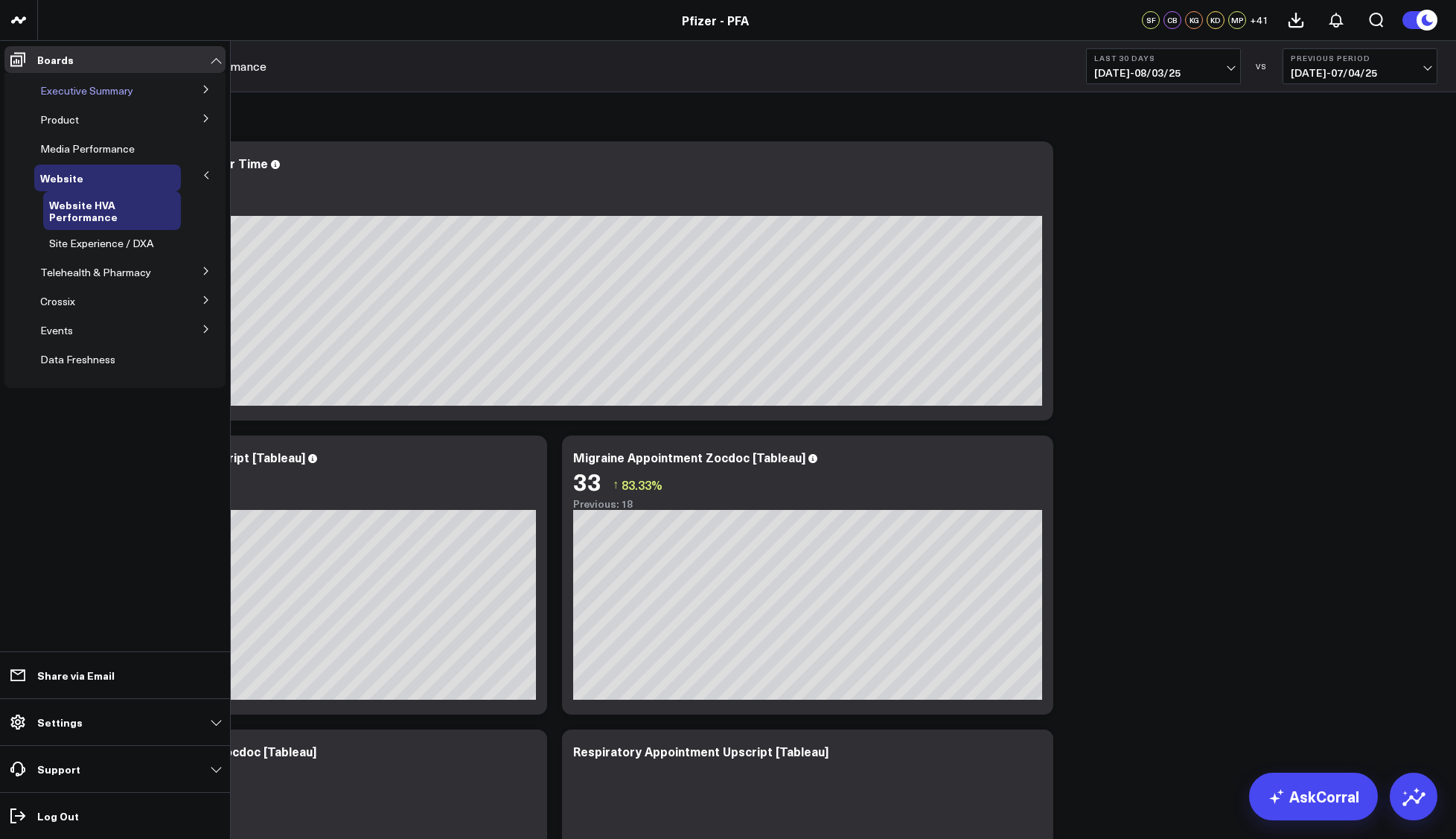 click on "Executive Summary" at bounding box center [86, 90] 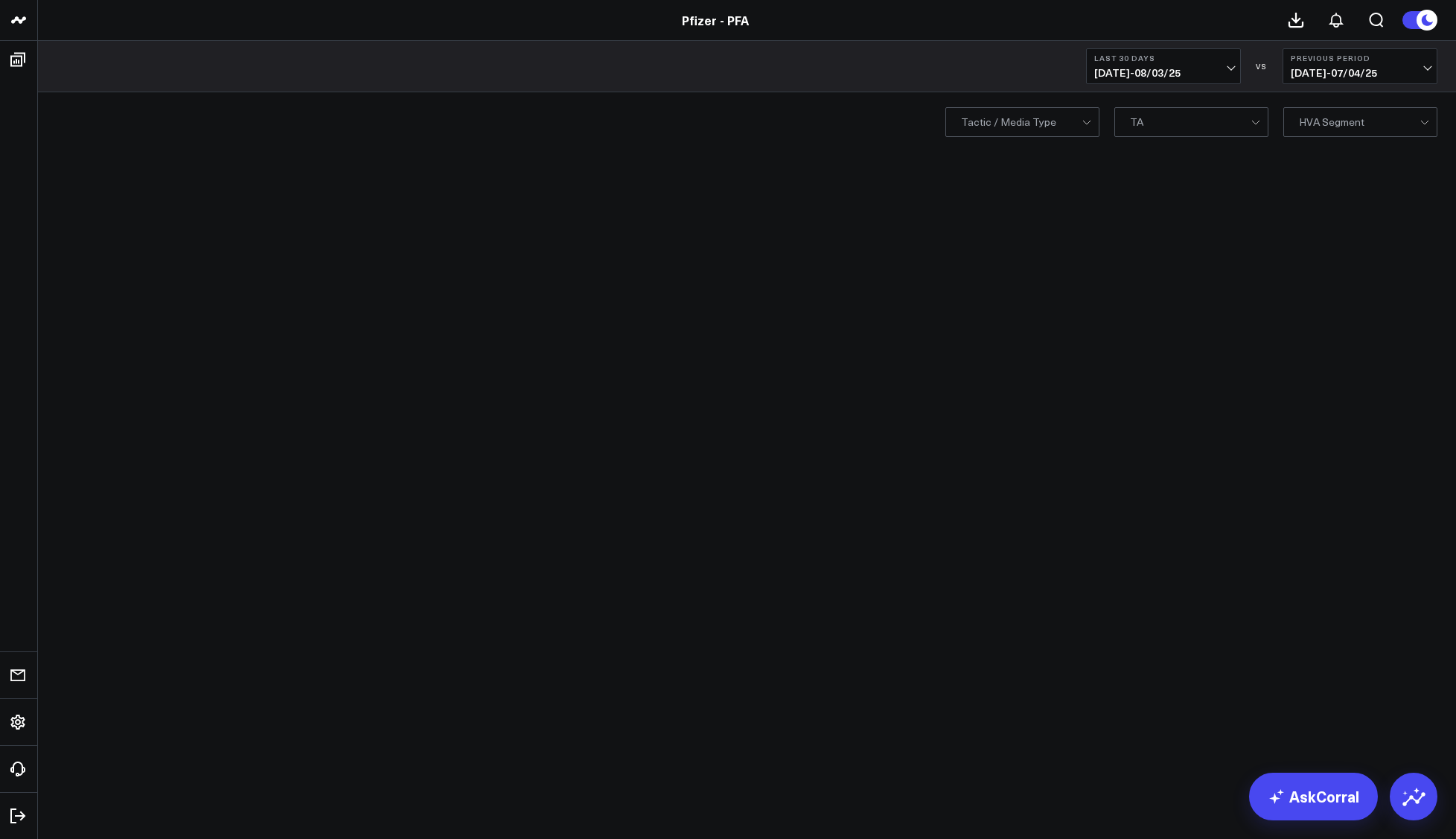 scroll, scrollTop: 0, scrollLeft: 0, axis: both 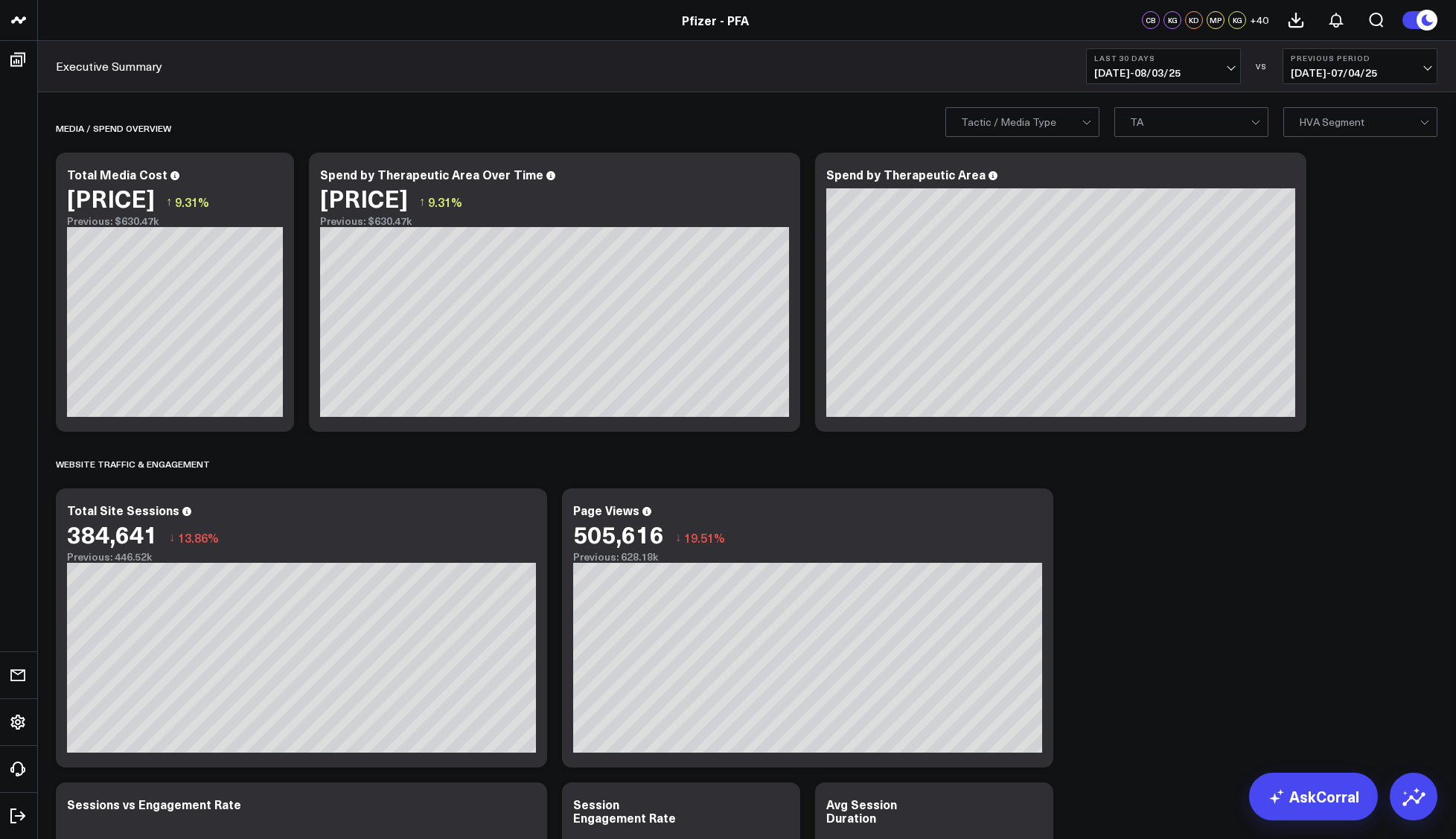 click on "0 TA" at bounding box center [1191, 122] 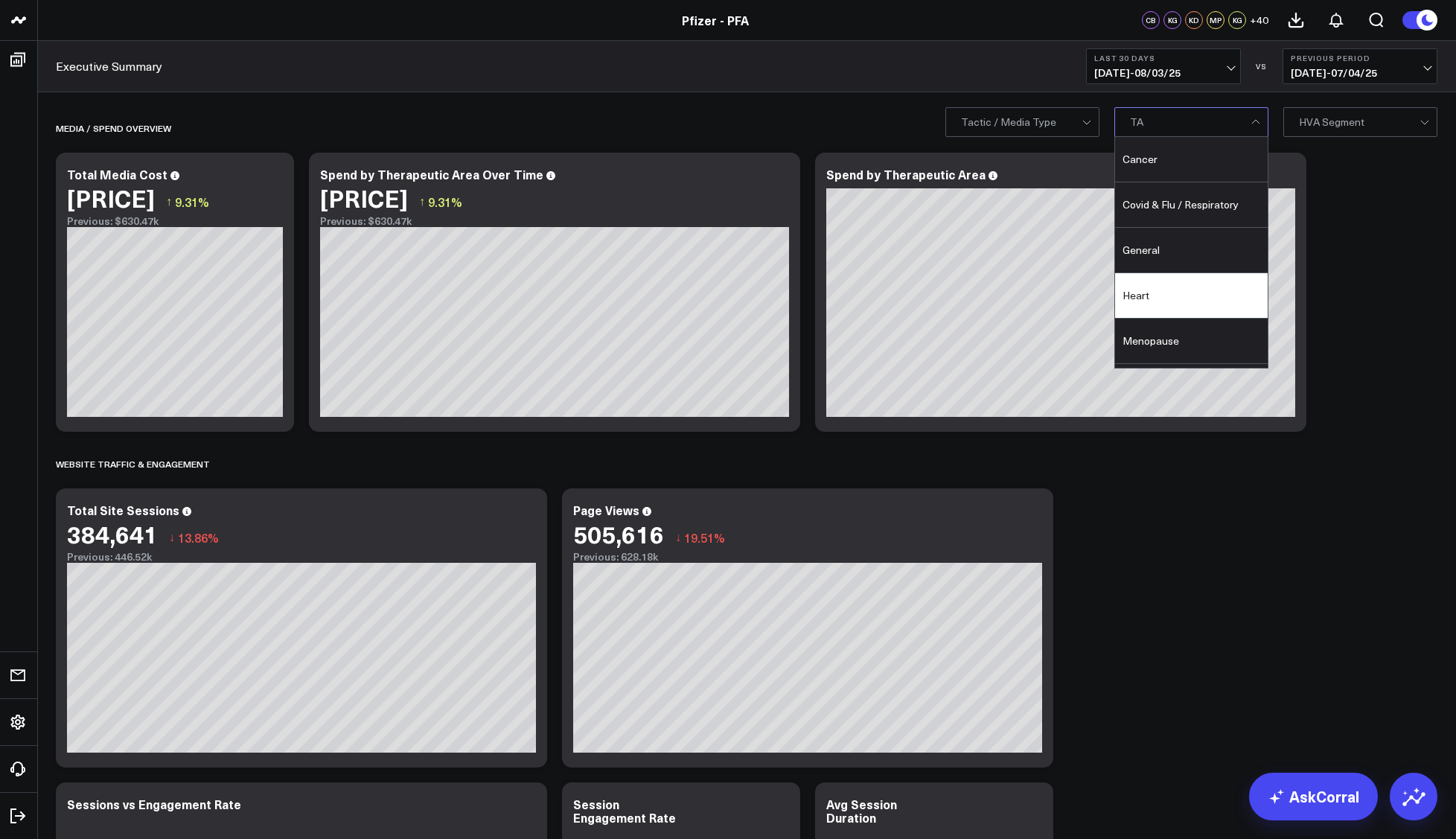 click on "Heart" at bounding box center (1191, 296) 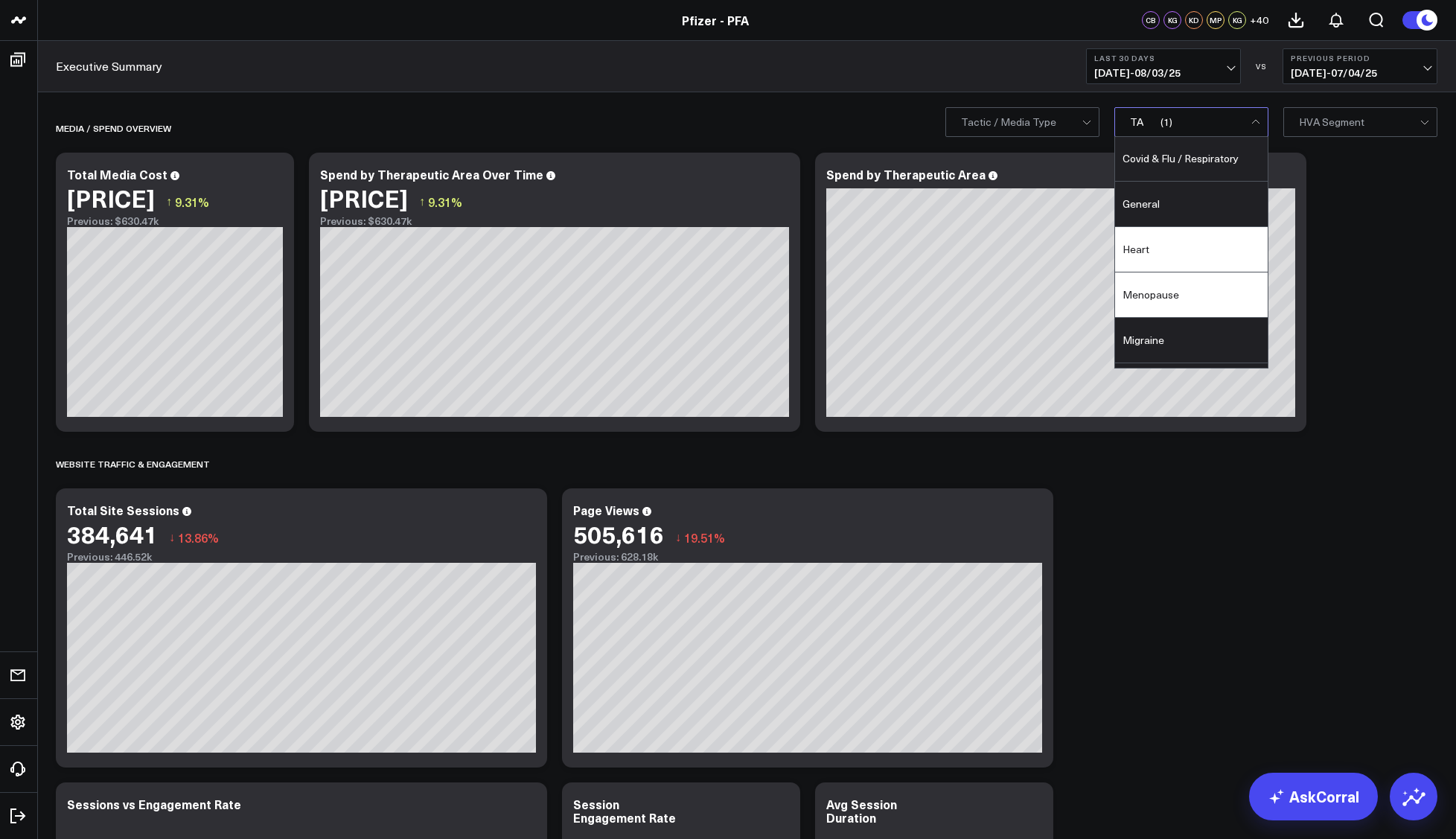 scroll, scrollTop: 86, scrollLeft: 0, axis: vertical 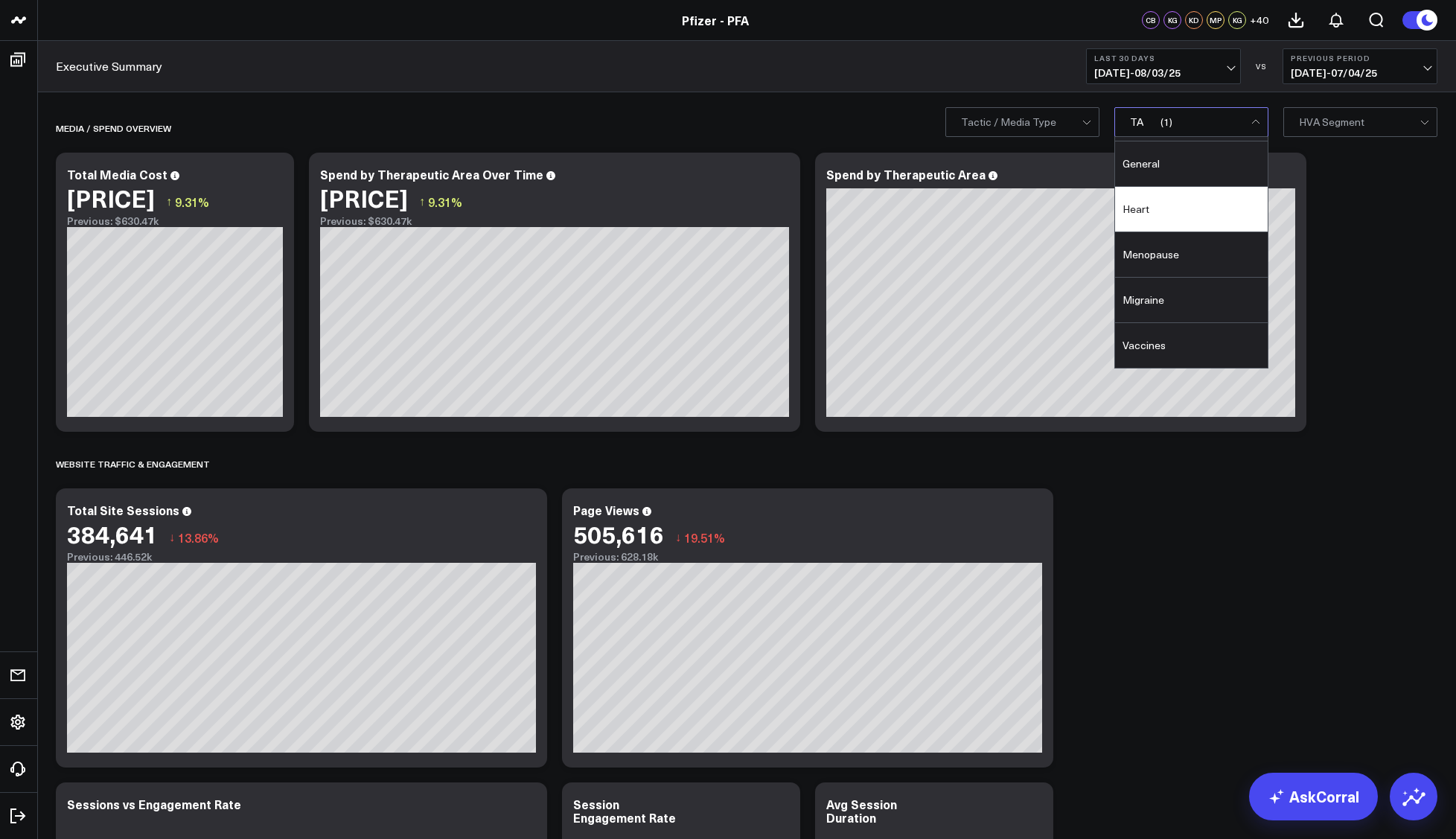 click on "Media / Spend Overview Copy link to widget Ask support Comment Export PNG Total Media Cost $689.14k ↑   9.31% Previous: $630.47k So sorry. The query returned no results. Ask a Data Analyst Copy link to widget Ask support Comment Export PNG Spend by Therapeutic Area Over Time $689,139.99 ↑   9.31% Previous: $630.47k [fontSize:10px lineHeight:12px] / Migraine[/]
[fontSize:14px lineHeight:20px fontWeight:500][/] [fontSize:10px lineHeight:12px] / Other[/]
[fontSize:14px lineHeight:20px fontWeight:500][/] So sorry. The query returned no results. Ask a Data Analyst Copy link to widget Ask support Comment Export PNG Spend by Therapeutic Area [fontSize:14px lineHeight:16px][/]:
[fontSize:14px lineHeight:20px fontWeight:500]% ()[/] [fontSize:14px lineHeight:16px]Migraine[/]:
[fontSize:14px lineHeight:20px fontWeight:500]50.36% ($347.08k)[/] So sorry. The query returned no results. Ask a Data Analyst Website Traffic & Engagement Copy link to widget Ask support Comment Export PNG Total Site Sessions 384,641 ↓" at bounding box center [747, 2707] 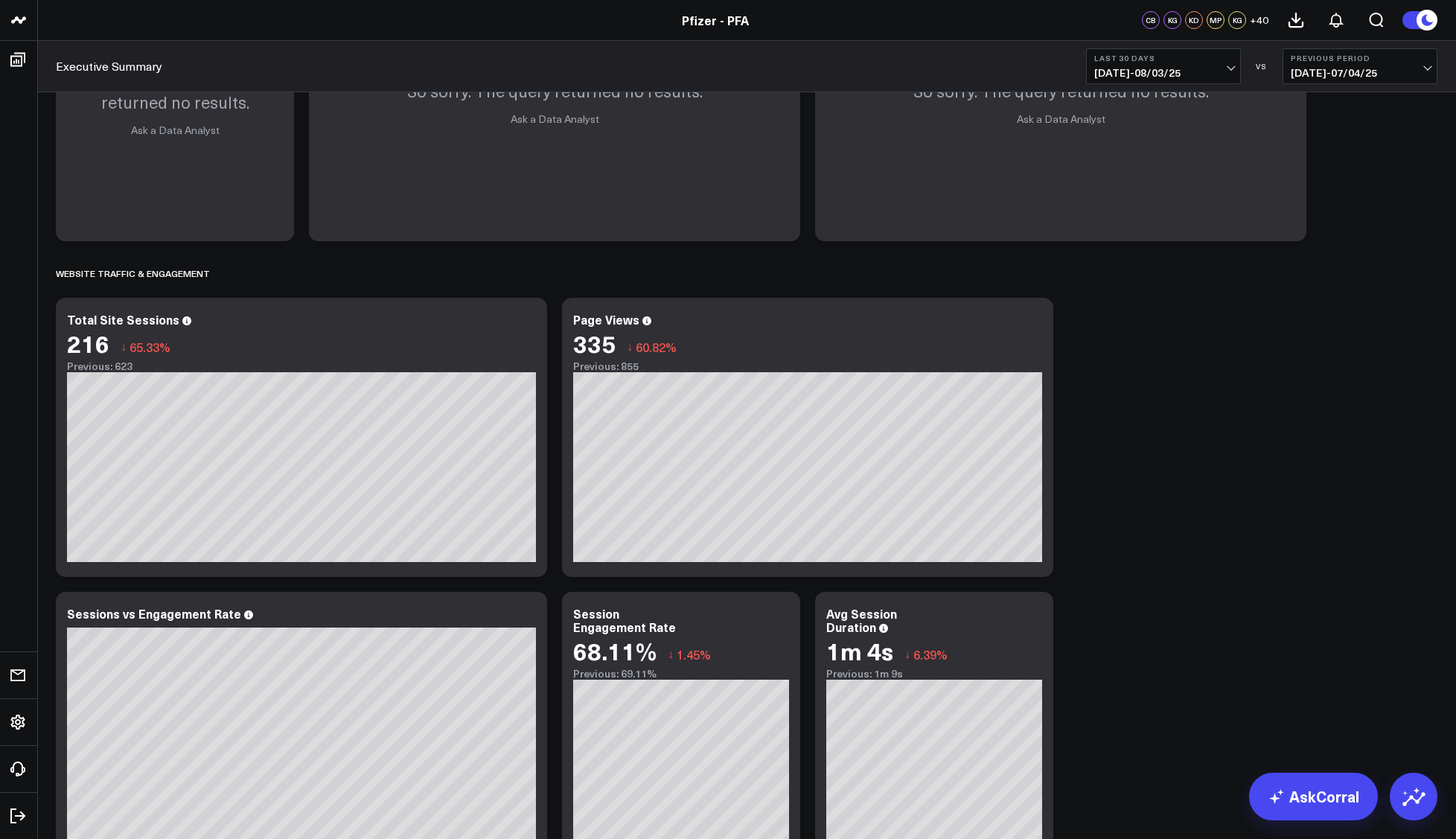 scroll, scrollTop: 0, scrollLeft: 0, axis: both 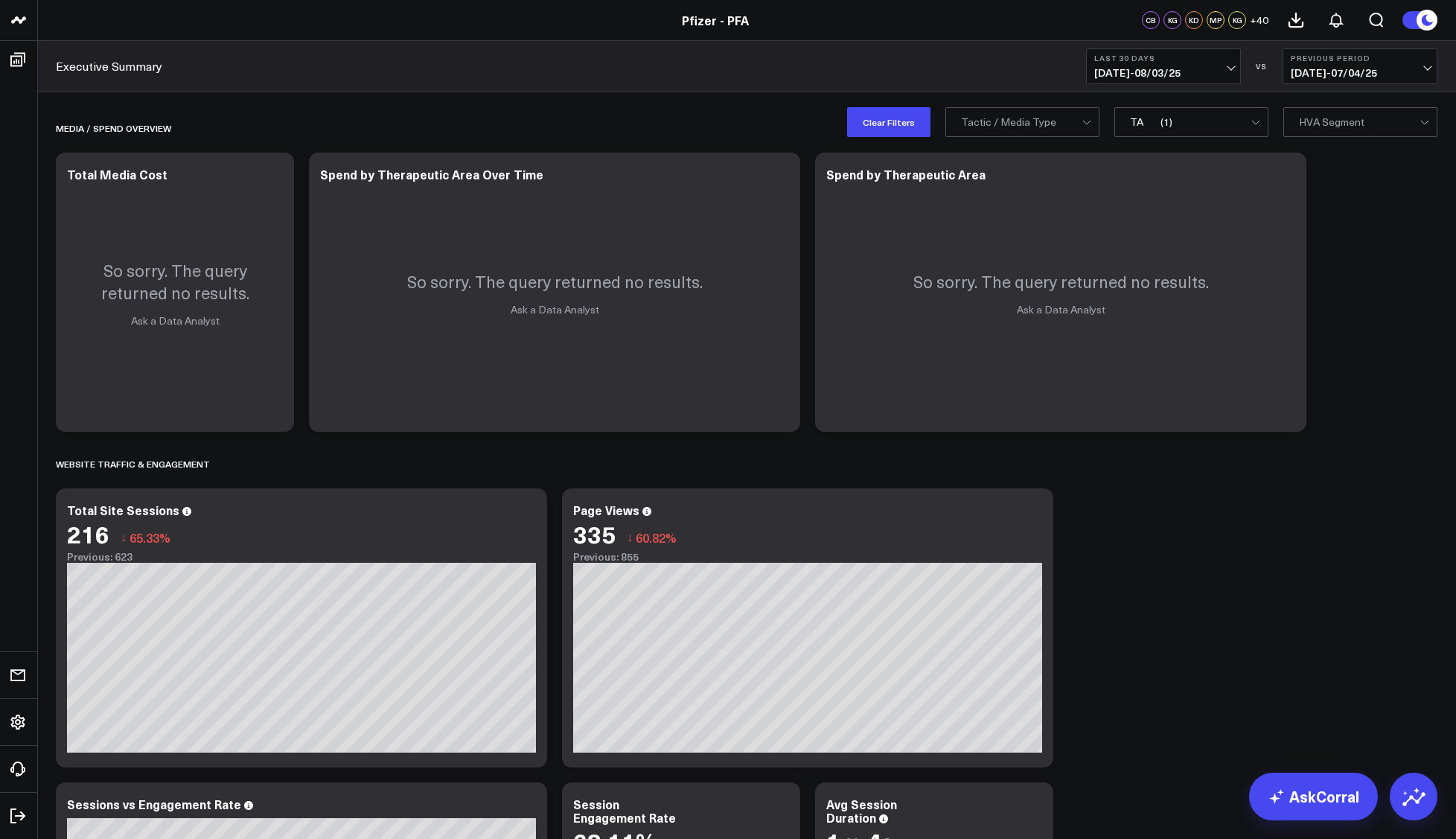 click on "HVA Segment" at bounding box center [1360, 122] 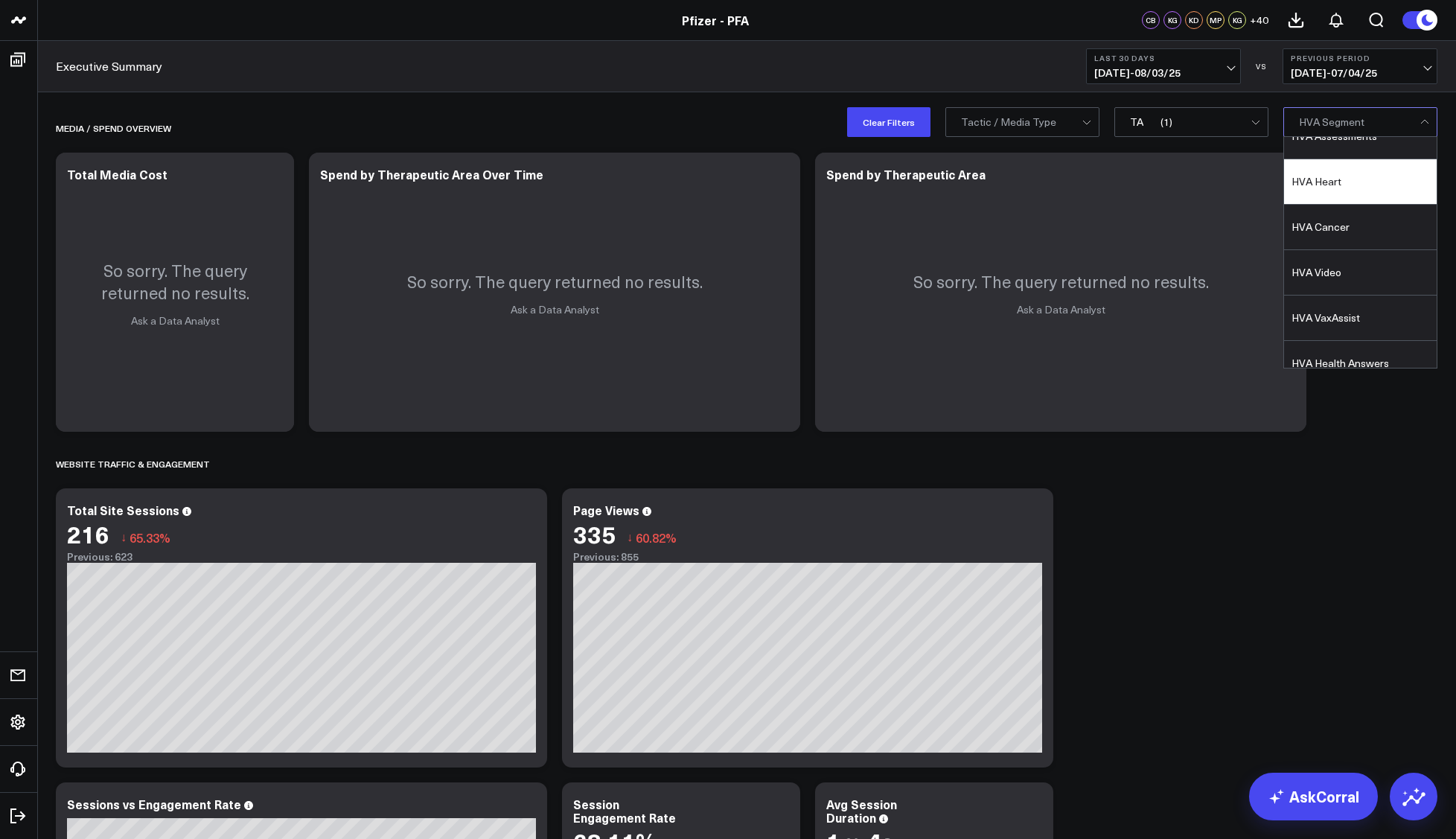scroll, scrollTop: 750, scrollLeft: 0, axis: vertical 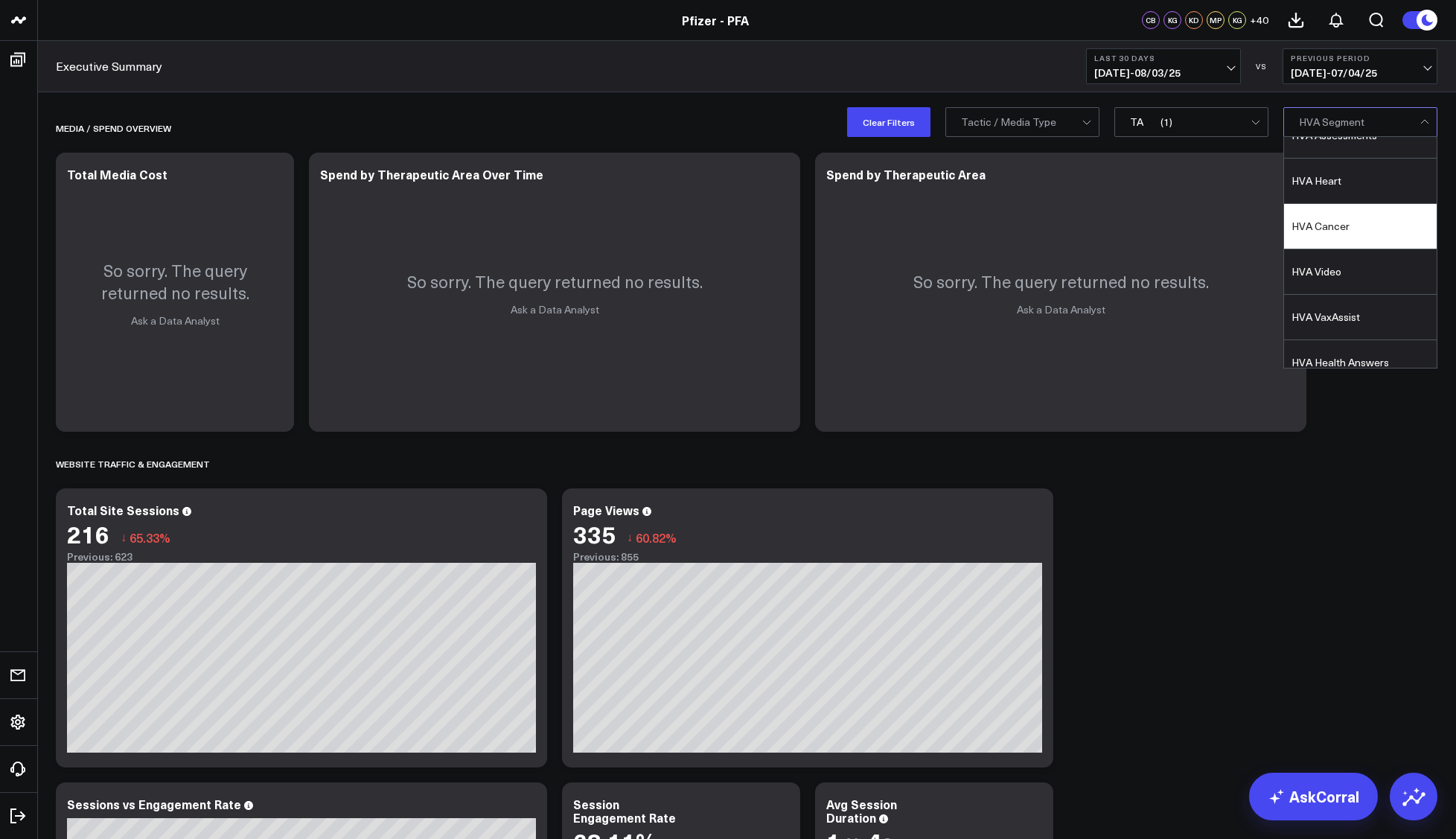 click on "HVA Cancer" at bounding box center [1360, 226] 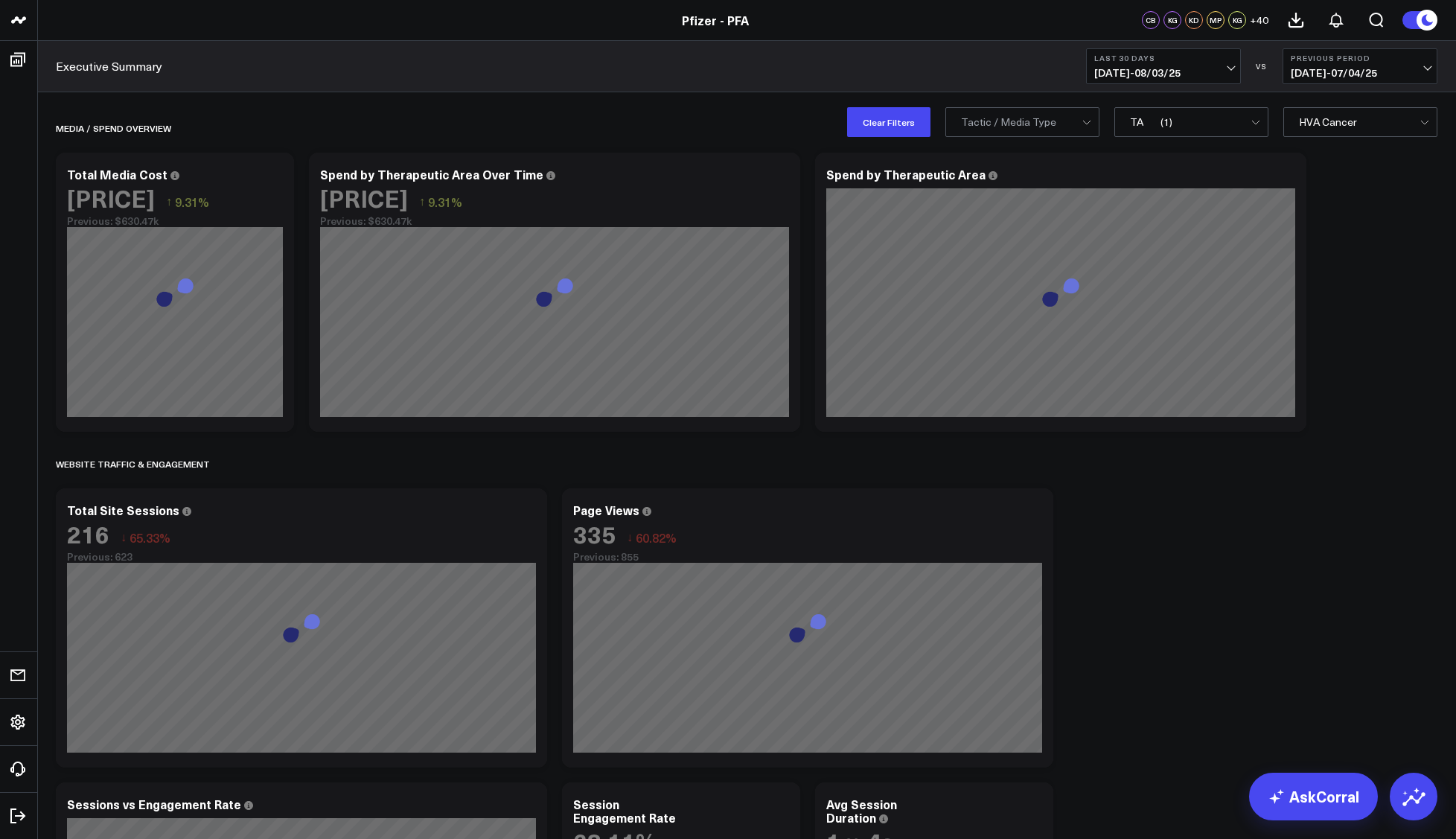 click on "HVA Cancer" at bounding box center (1360, 122) 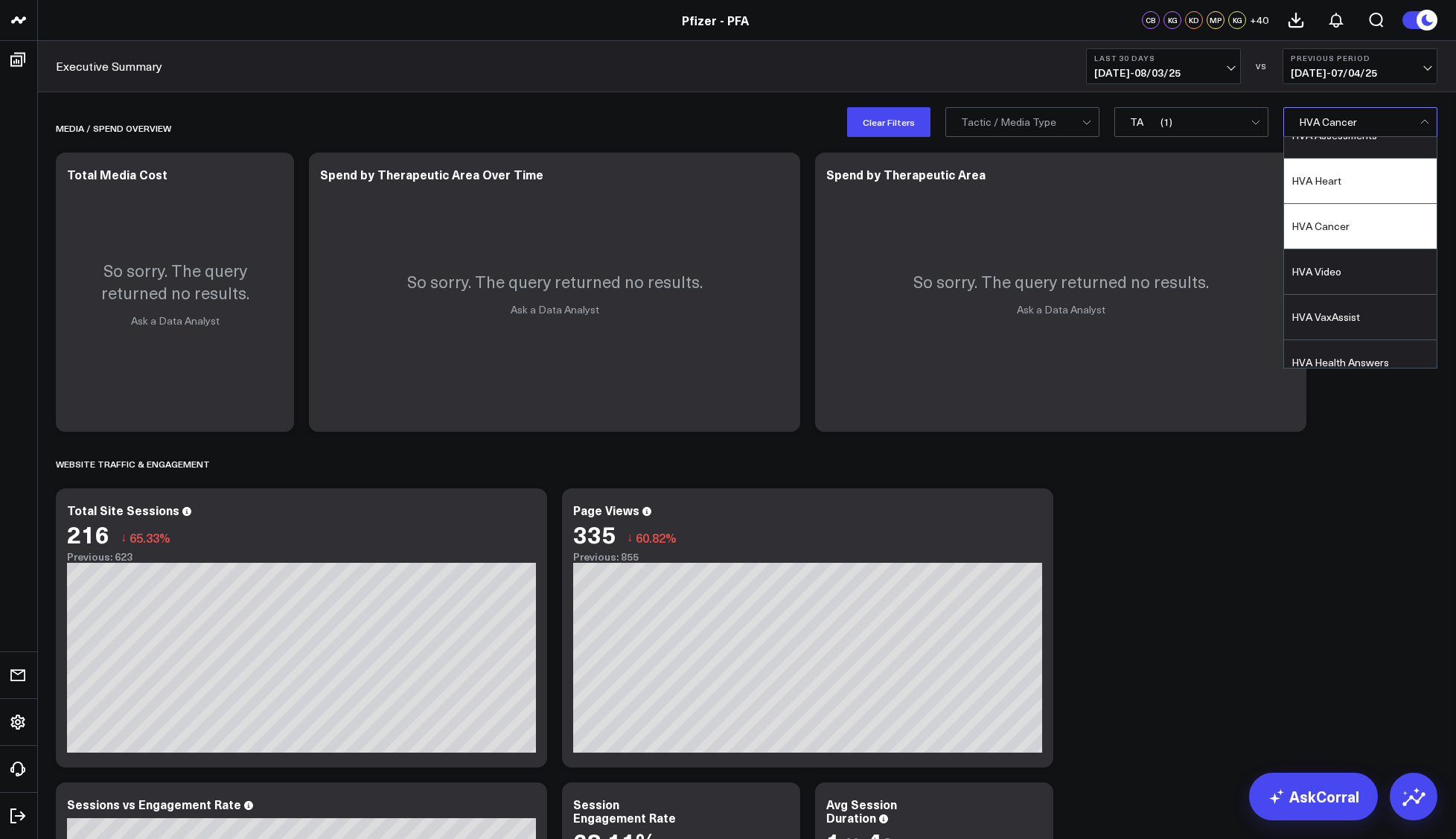 click on "HVA Heart" at bounding box center (1360, 181) 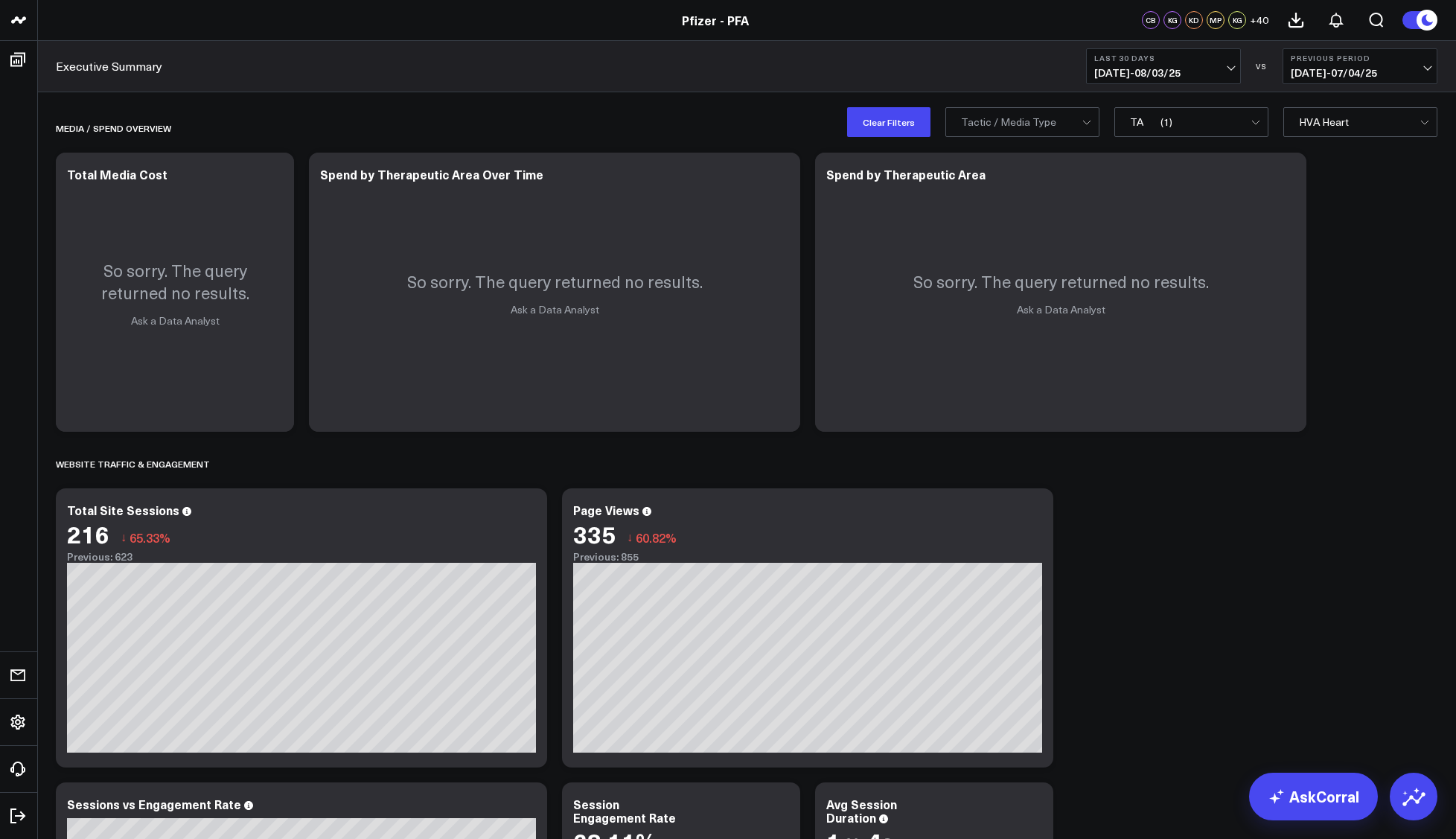 click on "Media / Spend Overview Copy link to widget Ask support Comment Export PNG Total Media Cost $689.14k ↑   9.31% Previous: $630.47k So sorry. The query returned no results. Ask a Data Analyst Copy link to widget Ask support Comment Export PNG Spend by Therapeutic Area Over Time $689,139.99 ↑   9.31% Previous: $630.47k [fontSize:10px lineHeight:12px] / Migraine[/]
[fontSize:14px lineHeight:20px fontWeight:500][/] [fontSize:10px lineHeight:12px] / Other[/]
[fontSize:14px lineHeight:20px fontWeight:500][/] So sorry. The query returned no results. Ask a Data Analyst Copy link to widget Ask support Comment Export PNG Spend by Therapeutic Area [fontSize:14px lineHeight:16px][/]:
[fontSize:14px lineHeight:20px fontWeight:500]% ()[/] [fontSize:14px lineHeight:16px]Migraine[/]:
[fontSize:14px lineHeight:20px fontWeight:500]50.36% ($347.08k)[/] So sorry. The query returned no results. Ask a Data Analyst Website Traffic & Engagement Copy link to widget Ask support Comment Export PNG Total Site Sessions 216 ↓   65.33%" at bounding box center [747, 2707] 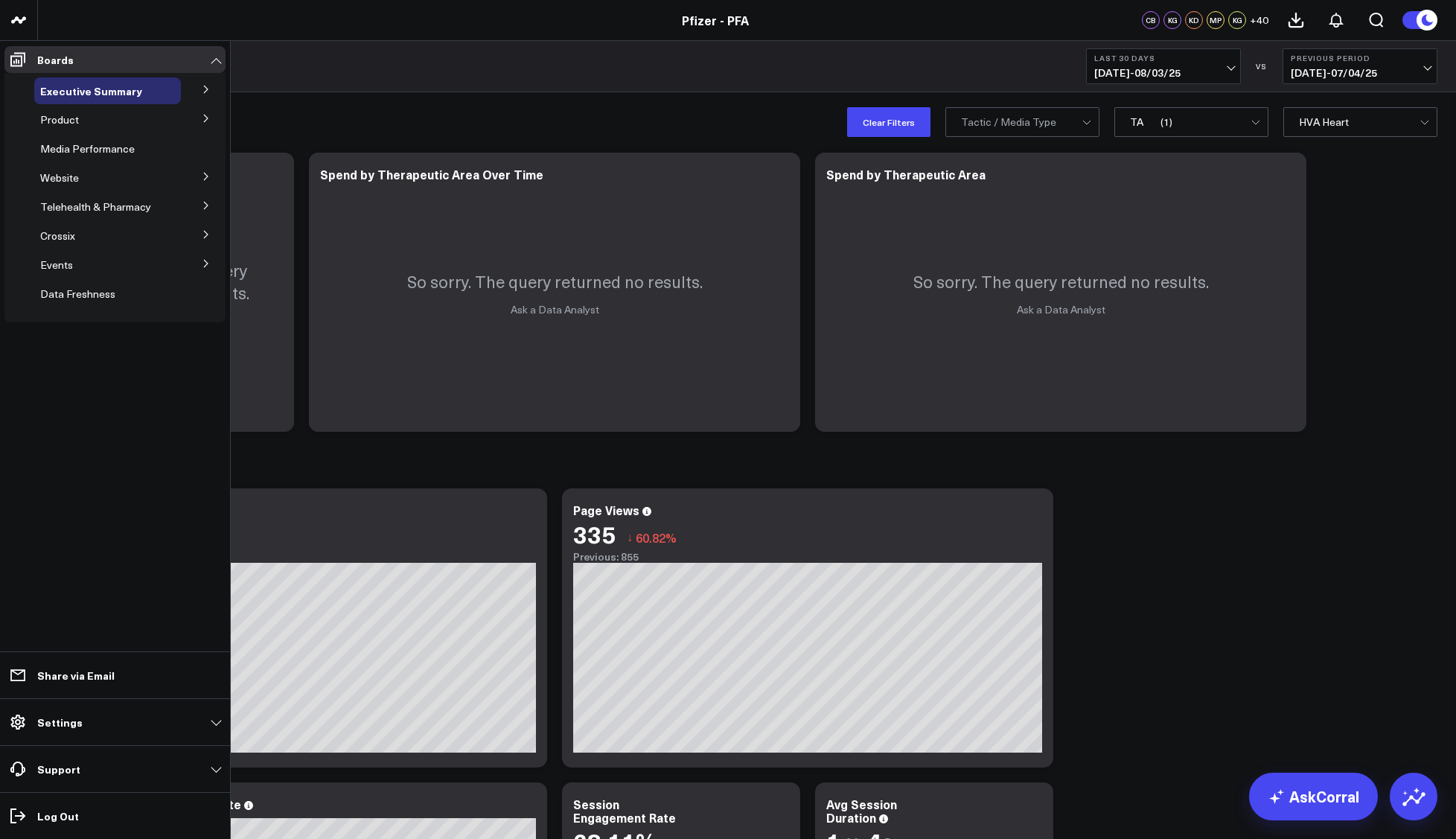 click 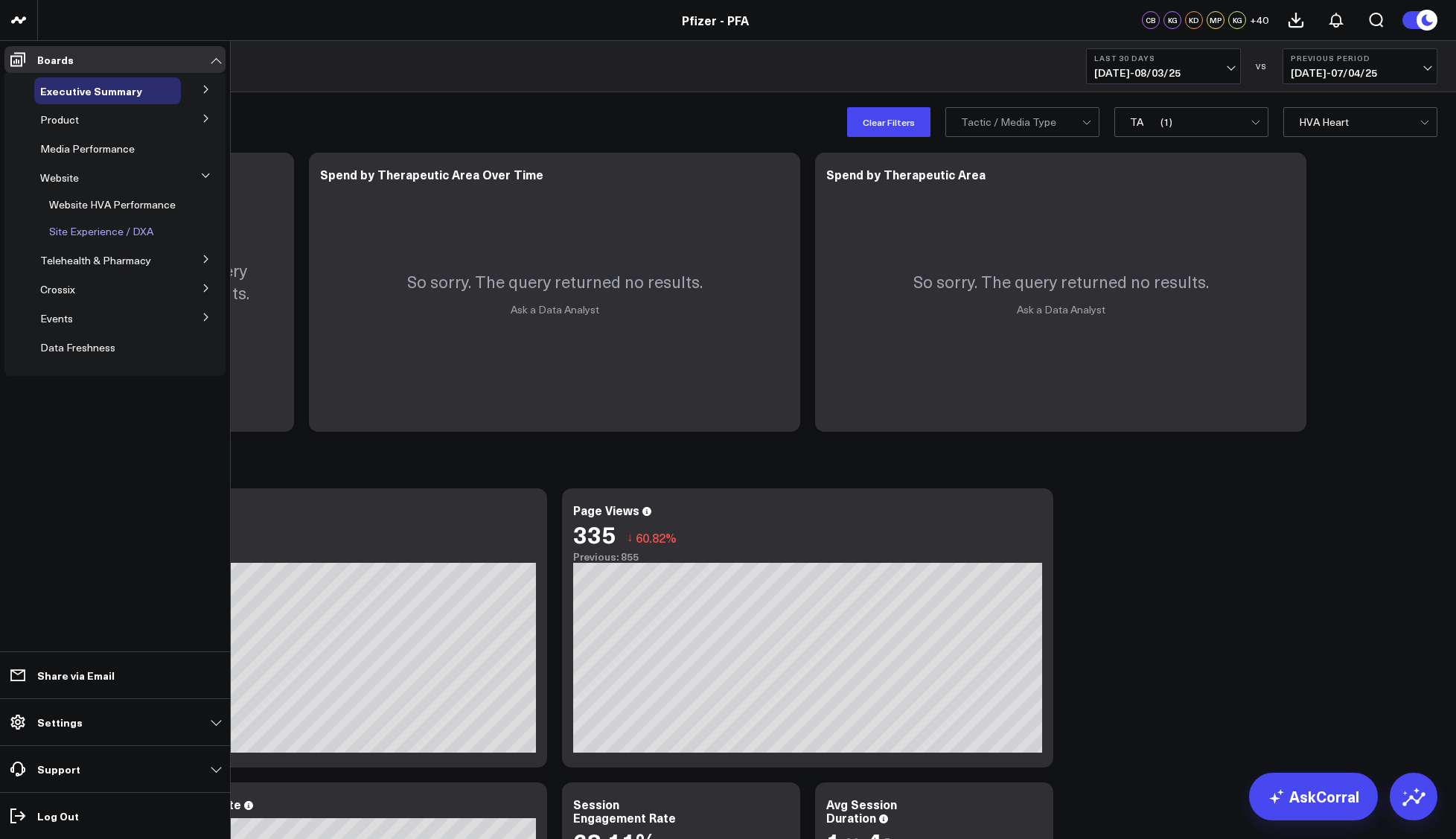 click on "Site Experience / DXA" at bounding box center [101, 231] 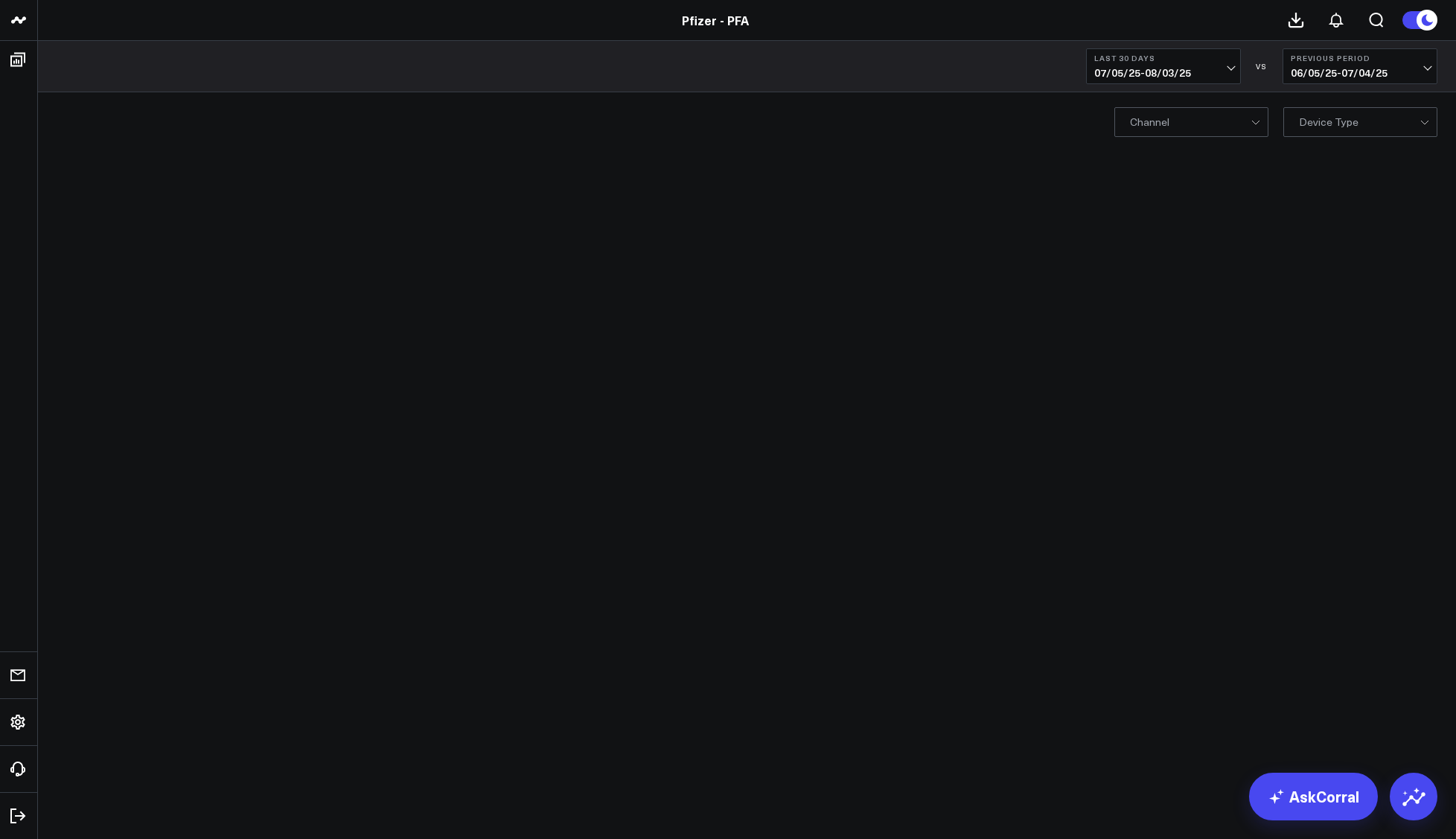 scroll, scrollTop: 0, scrollLeft: 0, axis: both 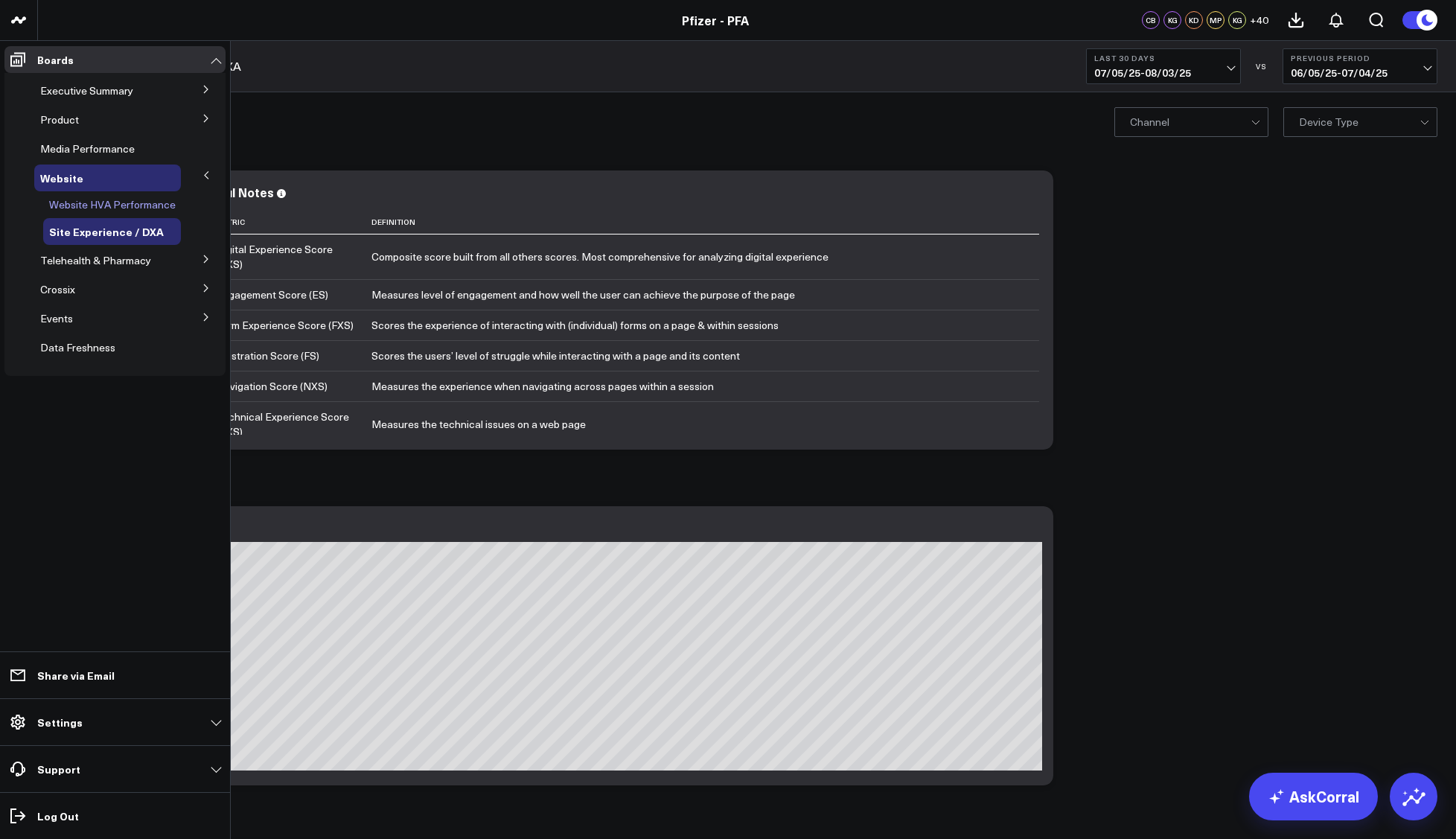 click on "Website HVA Performance" at bounding box center [112, 204] 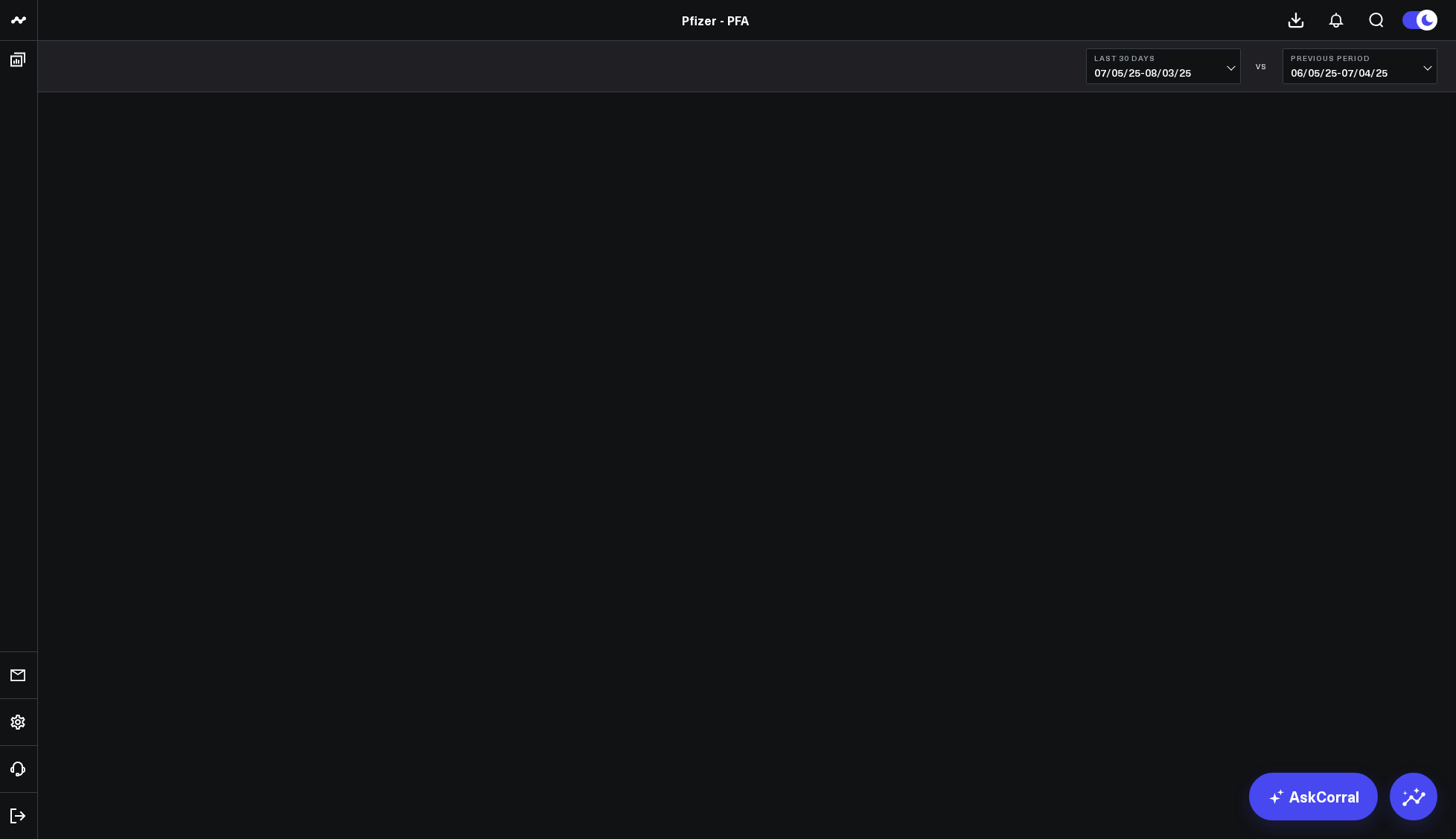 scroll, scrollTop: 0, scrollLeft: 0, axis: both 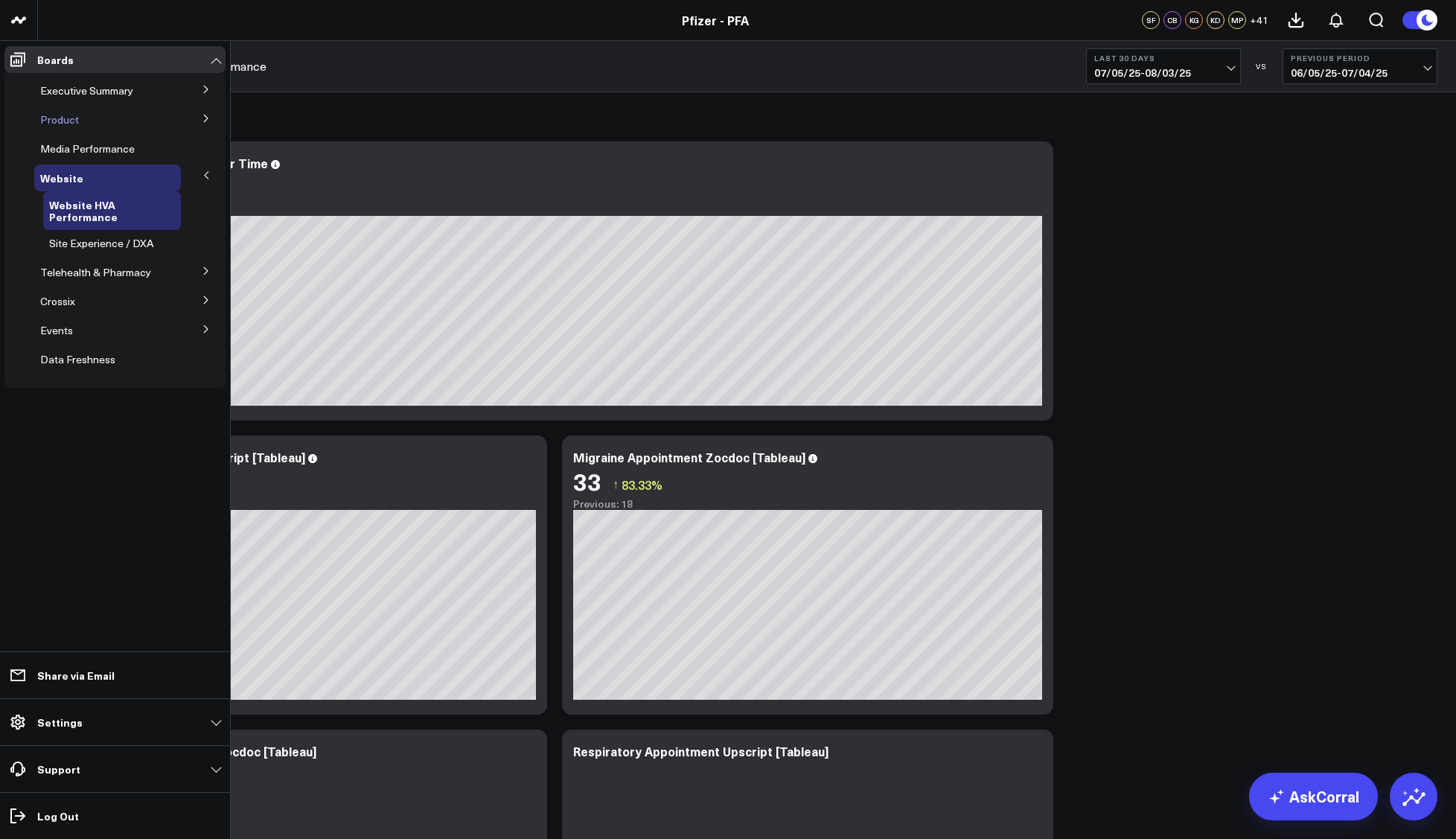 click on "Product" at bounding box center (107, 120) 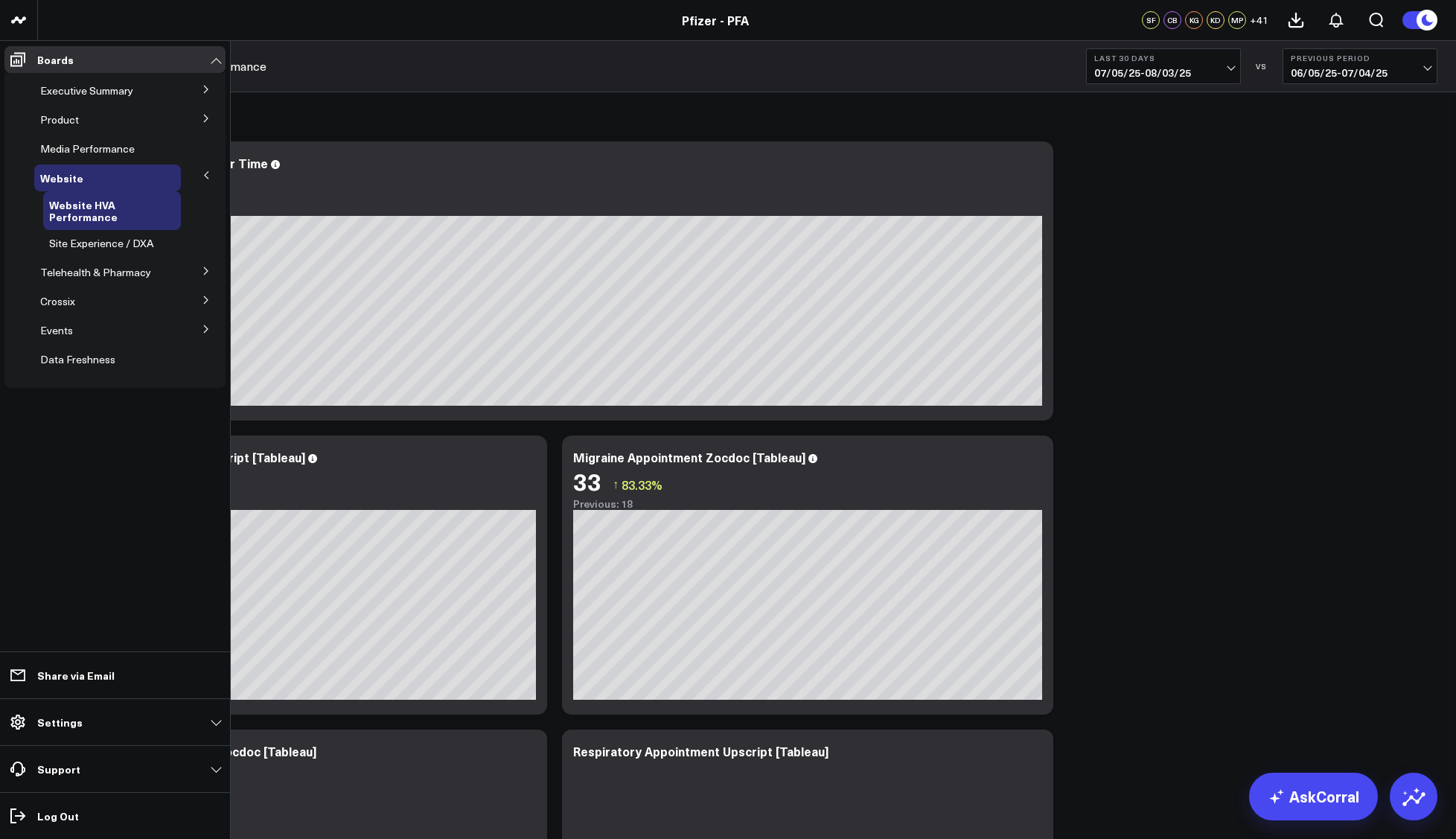 click at bounding box center [206, 118] 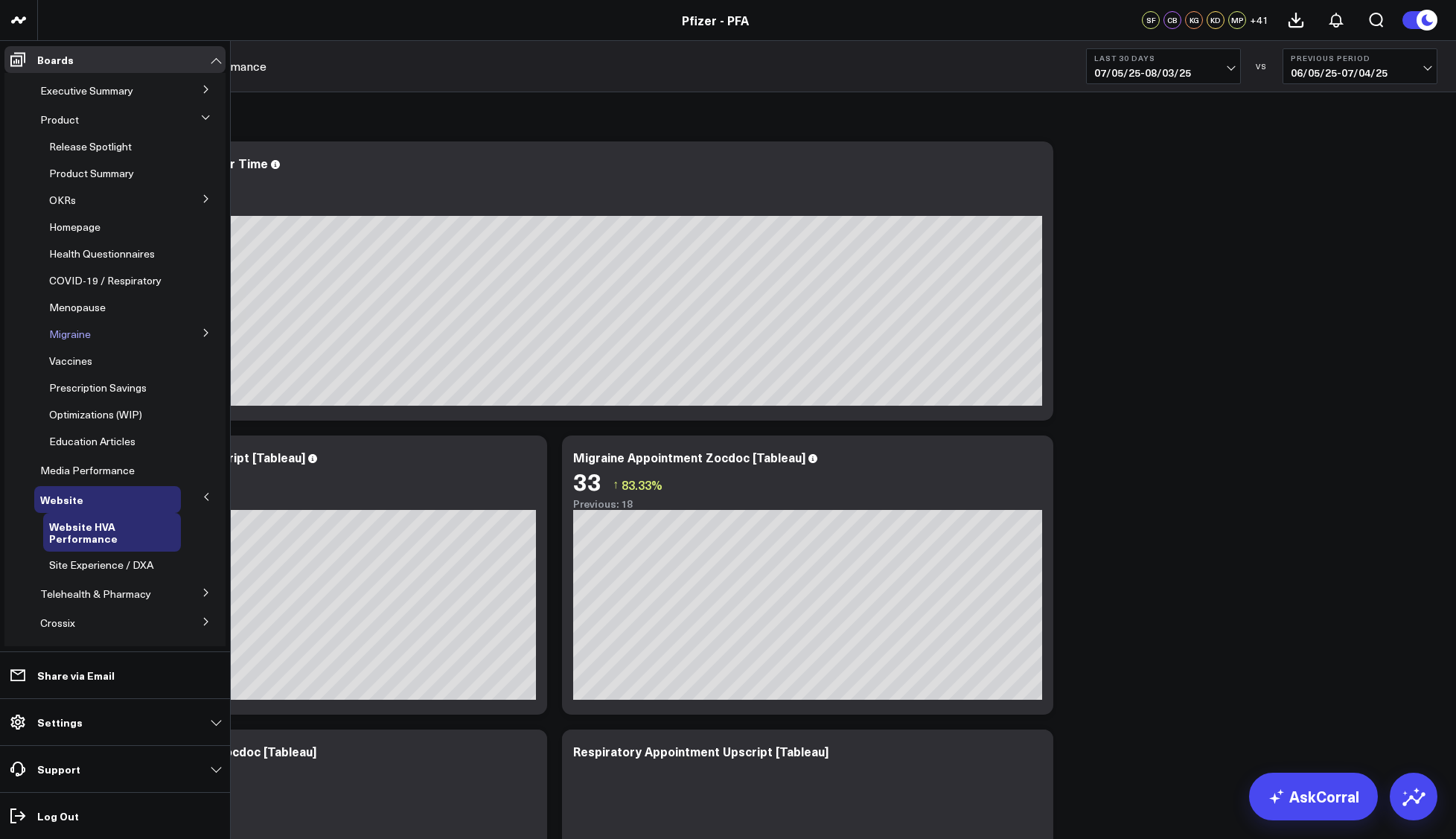 click on "Migraine" at bounding box center (70, 334) 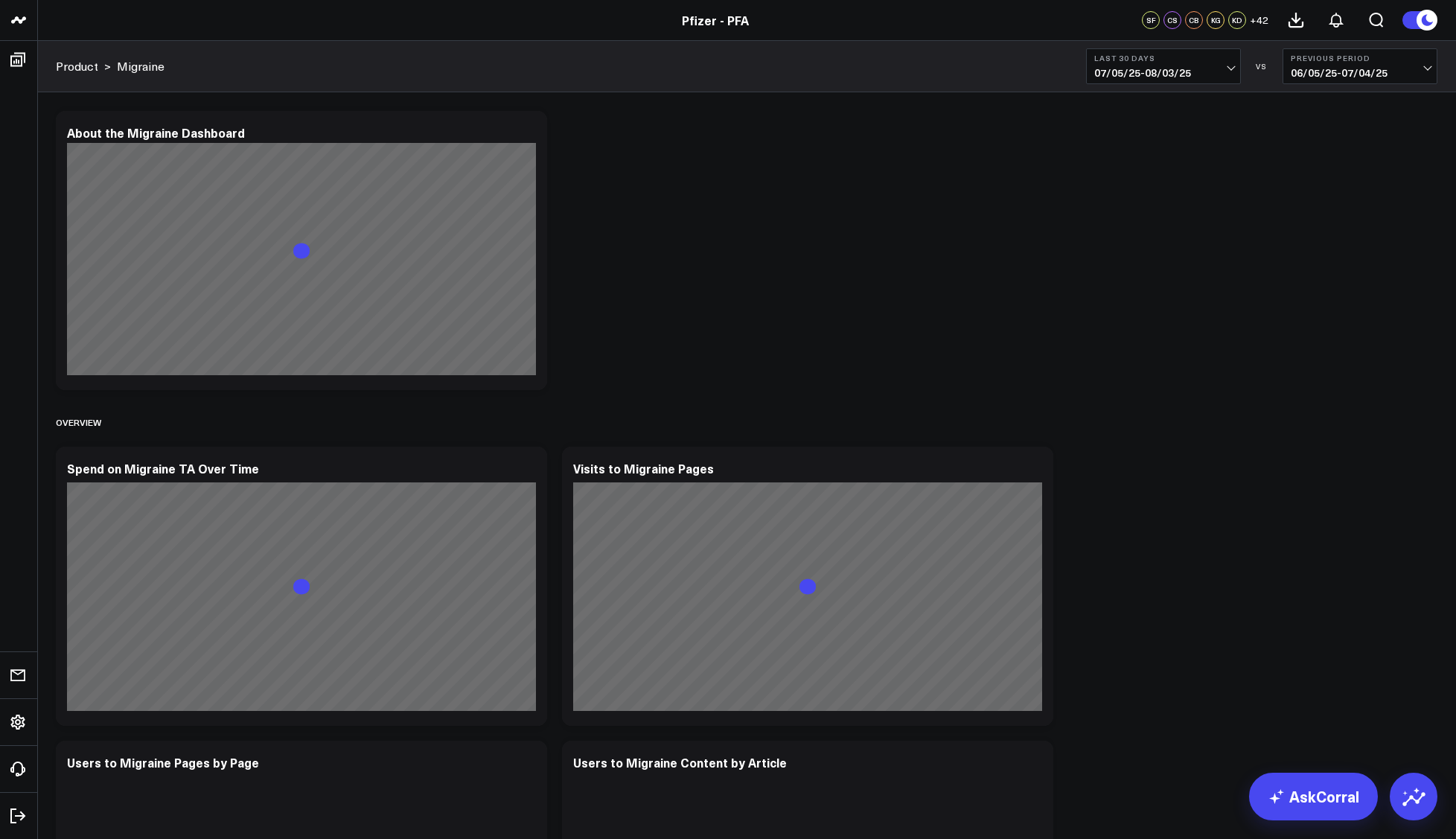 scroll, scrollTop: 0, scrollLeft: 0, axis: both 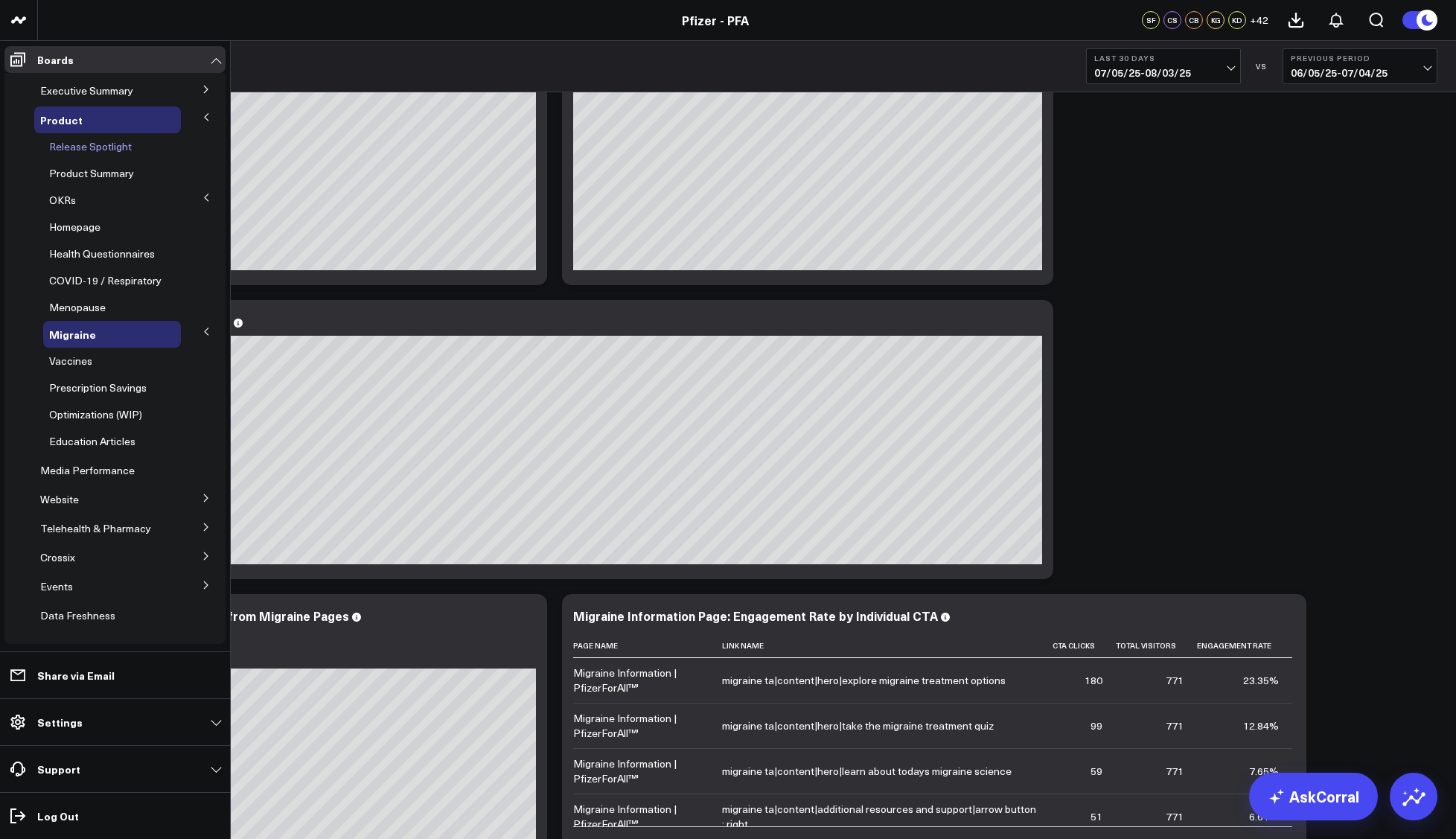 click on "Release Spotlight" at bounding box center [90, 146] 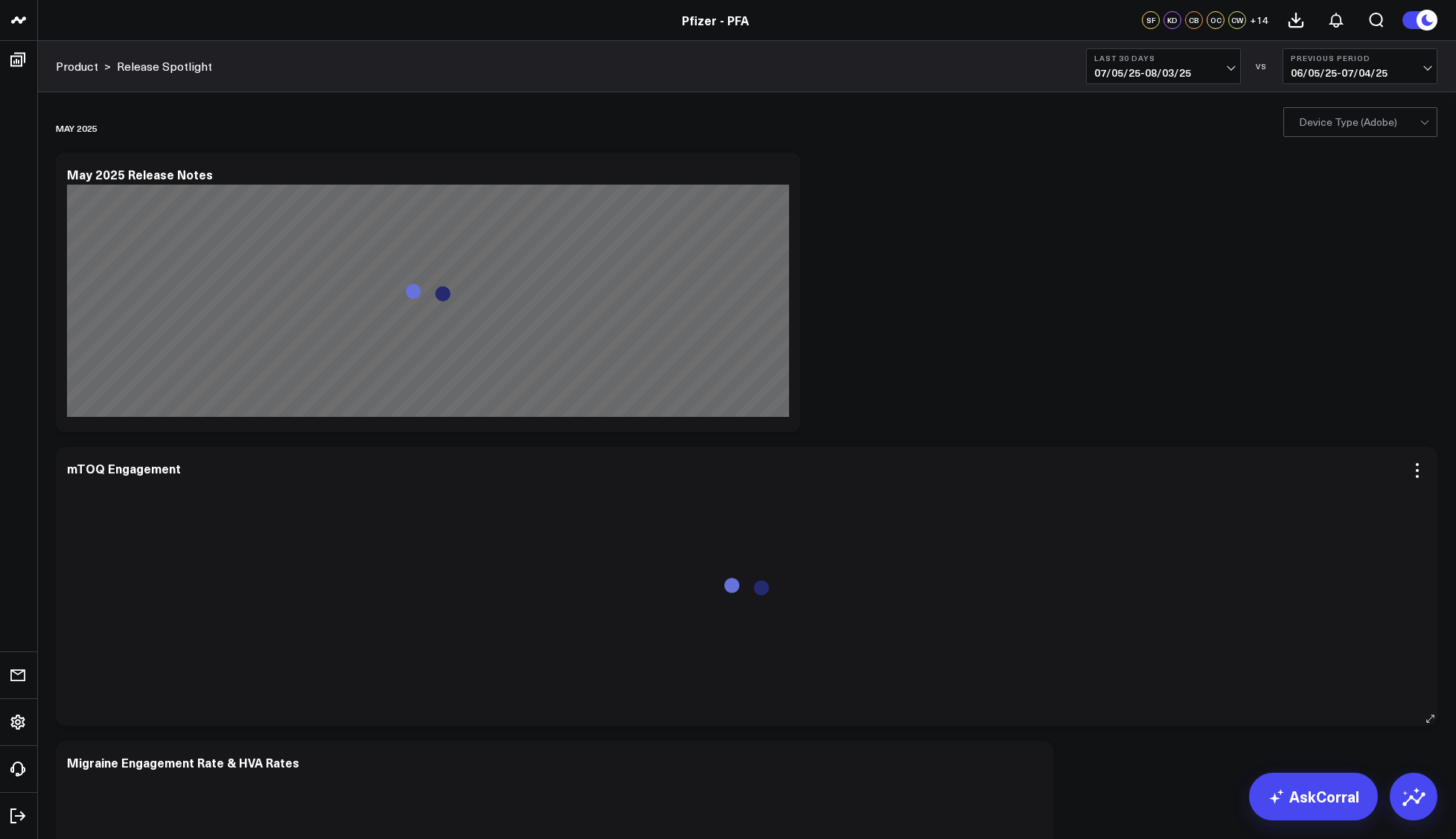 scroll, scrollTop: 0, scrollLeft: 0, axis: both 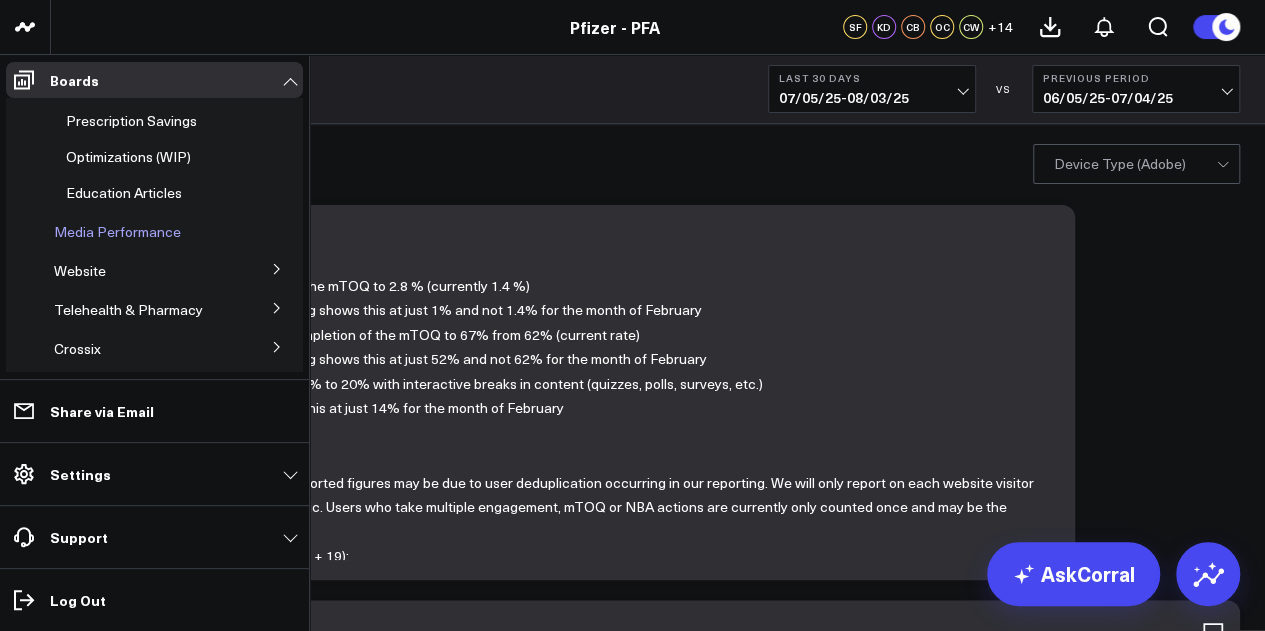 click on "Media Performance" at bounding box center (117, 231) 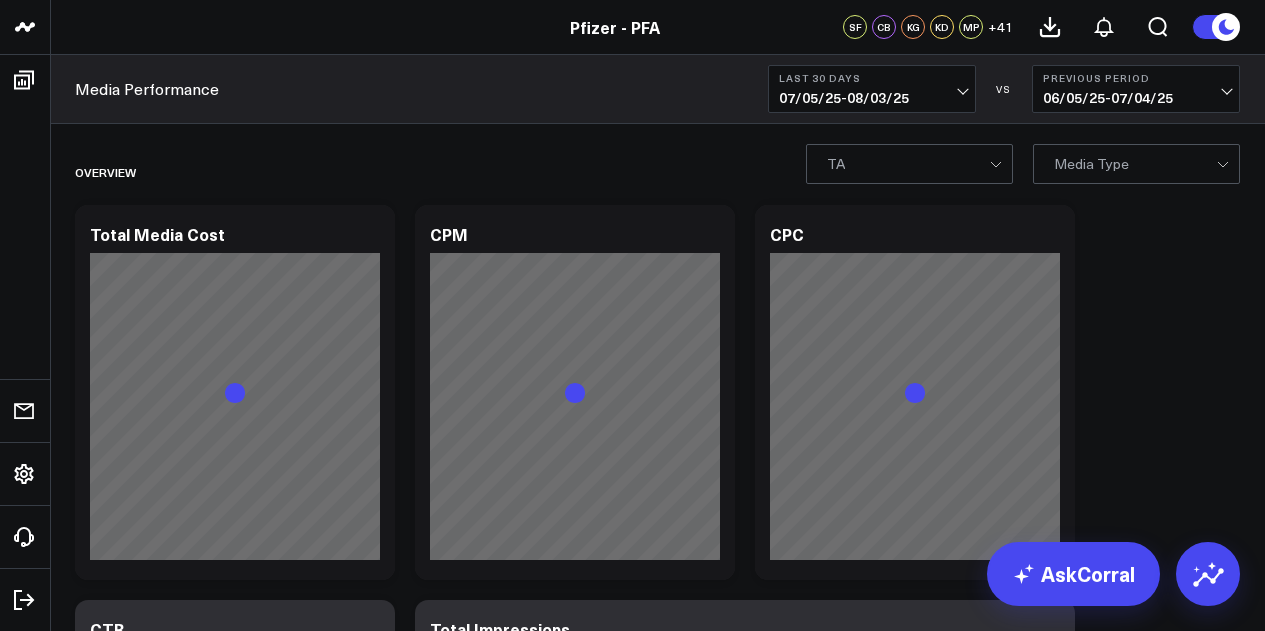 scroll, scrollTop: 0, scrollLeft: 0, axis: both 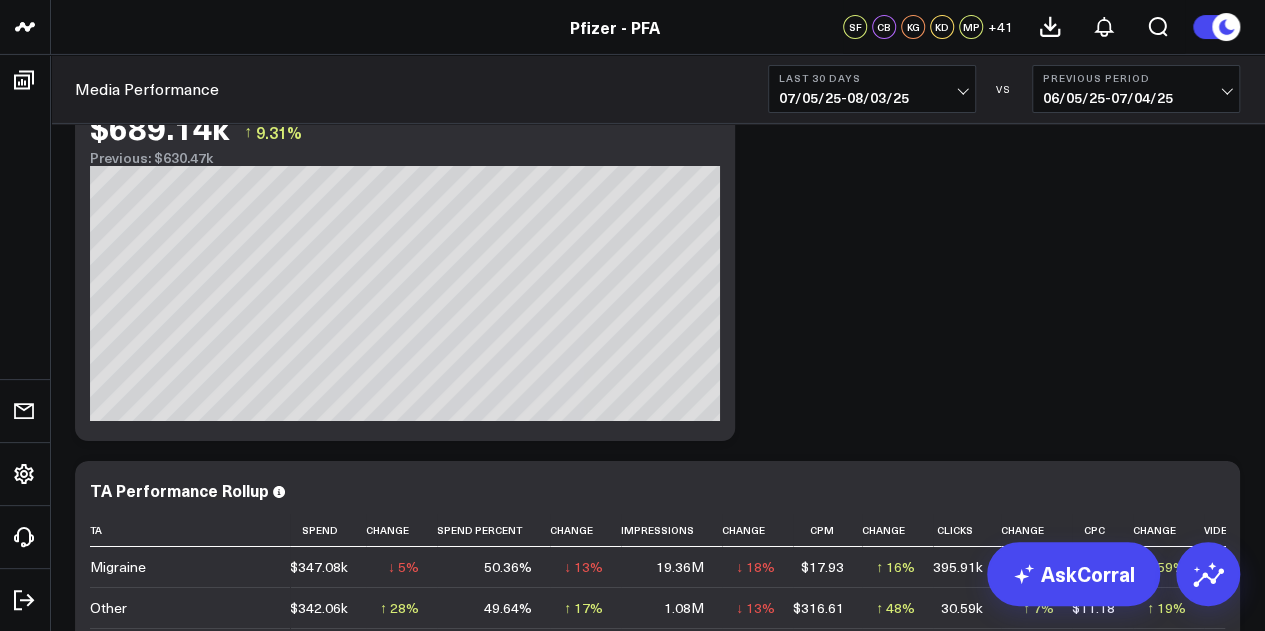 click on "Overview Copy link to widget Ask support Comment Export PNG Total Media Cost $[CURRENCY] ↑   [PERCENT]% Previous: $[CURRENCY] So sorry. The query returned no results. Ask a Data Analyst Copy link to widget Ask support Comment Export PNG CPM $[CURRENCY] ↑   [PERCENT]% Previous: $[CURRENCY] So sorry. The query returned no results. Ask a Data Analyst Copy link to widget Ask support Comment Export PNG CPC $[CURRENCY] ↑   [PERCENT]% Previous: $[CURRENCY] So sorry. The query returned no results. Ask a Data Analyst Copy link to widget Ask support Comment Export PNG CTR [PERCENT]% ↓   [PERCENT]% Previous: [PERCENT]% So sorry. The query returned no results. Ask a Data Analyst Copy link to widget Ask support Comment Export PNG Total Impressions [NUMBER]M ↓   [PERCENT]% Previous: [NUMBER]M [#fff fontSize:14px lineHeight:16px][/]
[#fff fontSize:14px lineHeight:20px fontWeight:500][/] [#202024 fontSize:14px lineHeight:16px][/]
[#202024 fontSize:14px lineHeight:20px fontWeight:500][/] So sorry. The query returned no results. Ask a Data Analyst Copy link to widget Ask support" at bounding box center (657, -1213) 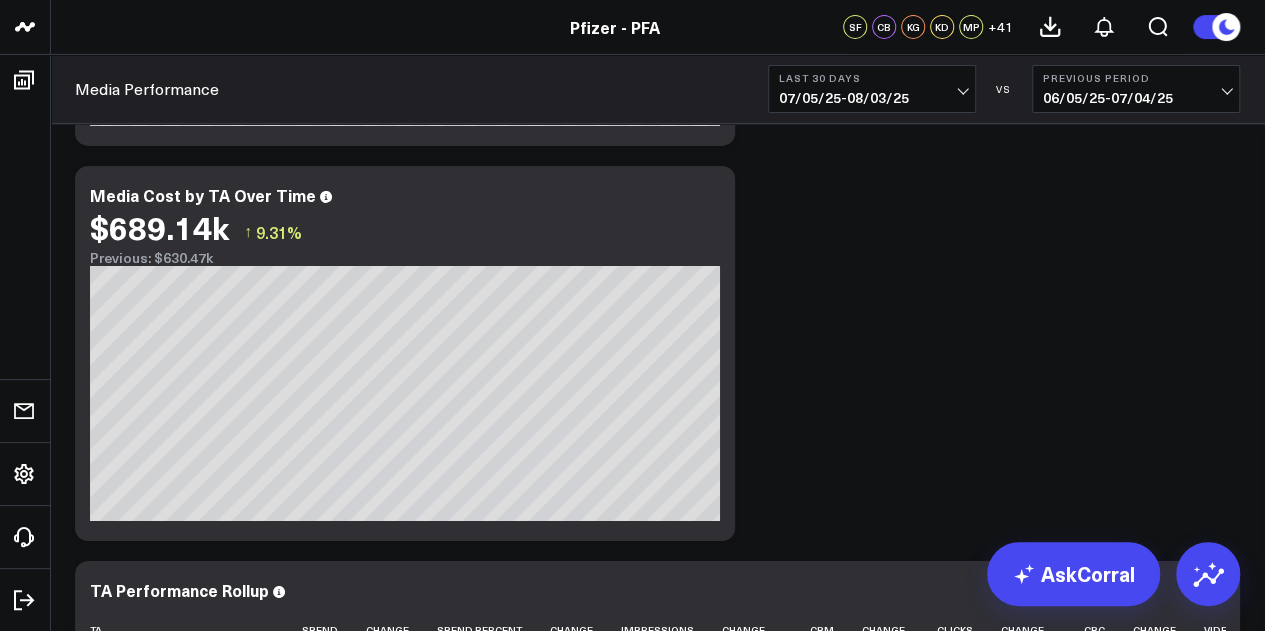 click on "Overview Copy link to widget Ask support Comment Export PNG Total Media Cost $[CURRENCY] ↑   [PERCENT]% Previous: $[CURRENCY] So sorry. The query returned no results. Ask a Data Analyst Copy link to widget Ask support Comment Export PNG CPM $[CURRENCY] ↑   [PERCENT]% Previous: $[CURRENCY] So sorry. The query returned no results. Ask a Data Analyst Copy link to widget Ask support Comment Export PNG CPC $[CURRENCY] ↑   [PERCENT]% Previous: $[CURRENCY] So sorry. The query returned no results. Ask a Data Analyst Copy link to widget Ask support Comment Export PNG CTR [PERCENT]% ↓   [PERCENT]% Previous: [PERCENT]% So sorry. The query returned no results. Ask a Data Analyst Copy link to widget Ask support Comment Export PNG Total Impressions [NUMBER]M ↓   [PERCENT]% Previous: [NUMBER]M [#fff fontSize:14px lineHeight:16px][/]
[#fff fontSize:14px lineHeight:20px fontWeight:500][/] [#202024 fontSize:14px lineHeight:16px][/]
[#202024 fontSize:14px lineHeight:20px fontWeight:500][/] So sorry. The query returned no results. Ask a Data Analyst Copy link to widget Ask support" at bounding box center [657, -1113] 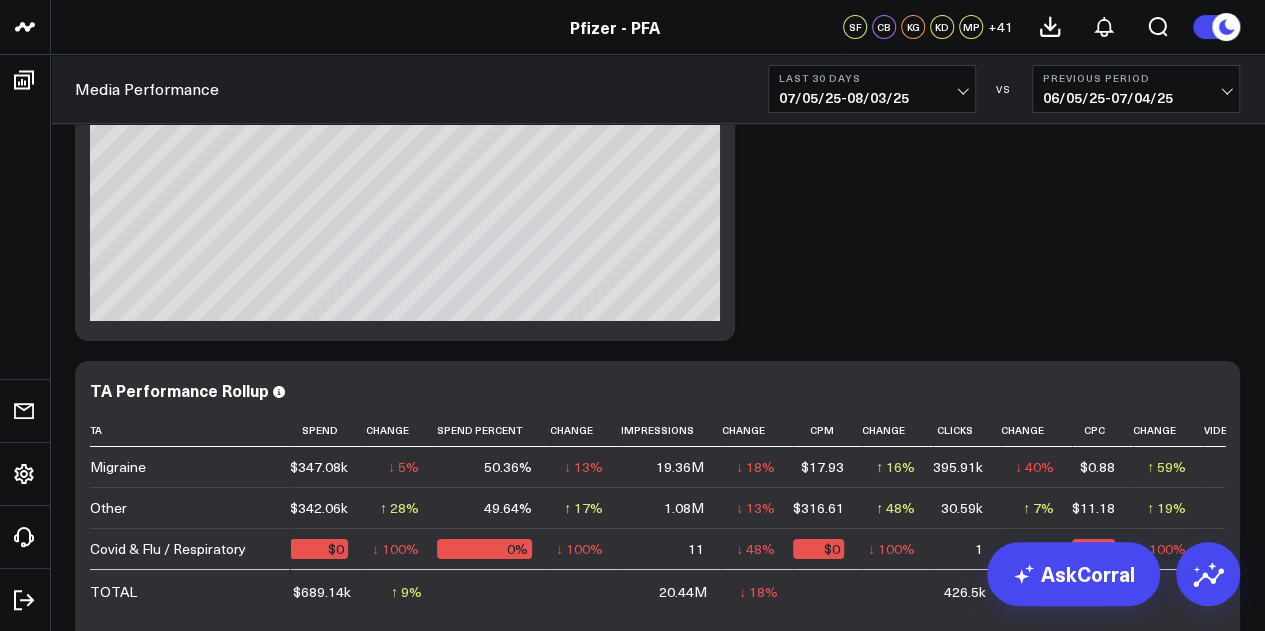 scroll, scrollTop: 3611, scrollLeft: 0, axis: vertical 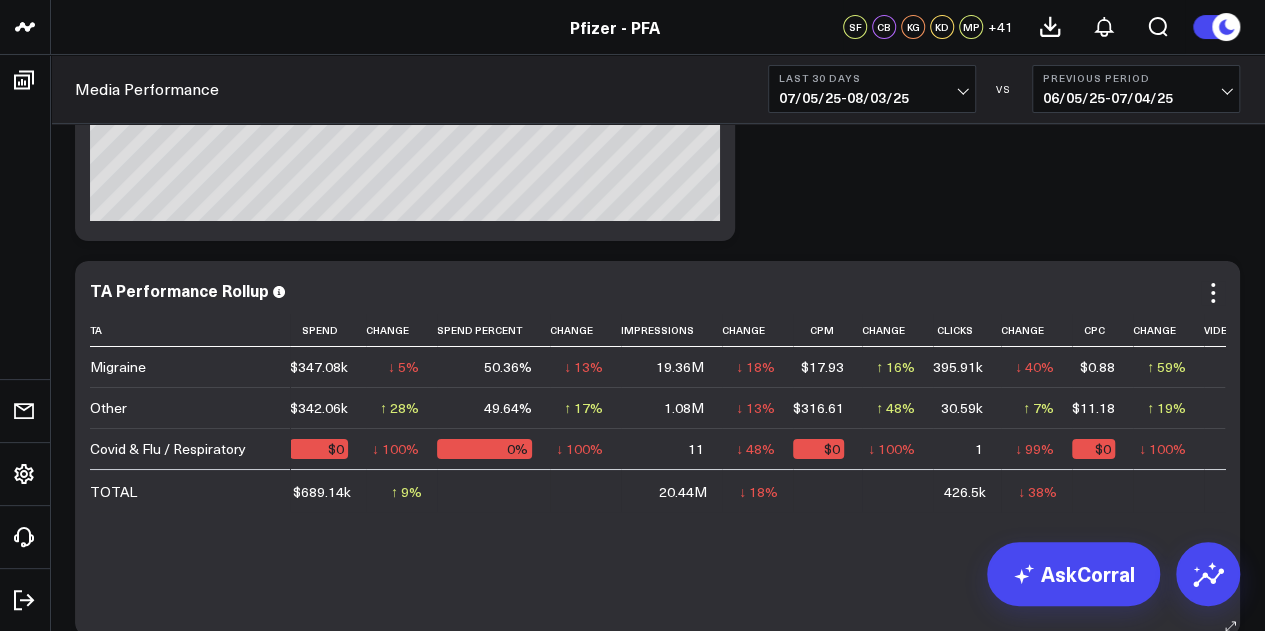 click on "TA Performance Rollup Ta
Spend Change Spend Percent Change Impressions Change Cpm Change Clicks Change Cpc Change Video Starts Change Video P50 Watched Change Video Completes Change Video Completion Rate Change Paid Social Interactions Change Migraine $[CURRENCY] ↓ [PERCENT]% Previous $[CURRENCY] [PERCENT]% ↓ [PERCENT]% Previous [PERCENT]% [NUMBER]M ↓ [PERCENT]% Previous [NUMBER]M $[CURRENCY] ↑ [PERCENT]% Previous $[CURRENCY] [NUMBER]k ↓ [PERCENT]% Previous [NUMBER]k $[CURRENCY] ↑ [PERCENT]% Previous $[CURRENCY] [NUMBER]M ↑ [PERCENT]% Previous [NUMBER]M [NUMBER]M ↓ [PERCENT]% Previous [NUMBER]M [NUMBER]k ↓ [PERCENT]% Previous [NUMBER]k [PERCENT]% ↓ [PERCENT]% Previous [PERCENT]% [NUMBER]M ↑ [PERCENT]% Previous [NUMBER]M Other $[CURRENCY] ↑ [PERCENT]% Previous $[CURRENCY] [PERCENT]% ↑ [PERCENT]% Previous [PERCENT]% [NUMBER]M ↓ [PERCENT]% Previous [NUMBER]M $[CURRENCY] ↑ [PERCENT]% Previous $[CURRENCY] [NUMBER]k ↑ [PERCENT]% Previous [NUMBER]k $[CURRENCY] ↑ [PERCENT]% Previous $[CURRENCY] [NUMBER] ↓ [PERCENT]% Previous [NUMBER] [NUMBER] ↓ [PERCENT]% Previous [NUMBER] [NUMBER] ↓ [PERCENT]% Previous [NUMBER] [PERCENT]% ↑ [PERCENT]% Previous [PERCENT]% [CURRENCY] - $[CURRENCY]" at bounding box center [657, 448] 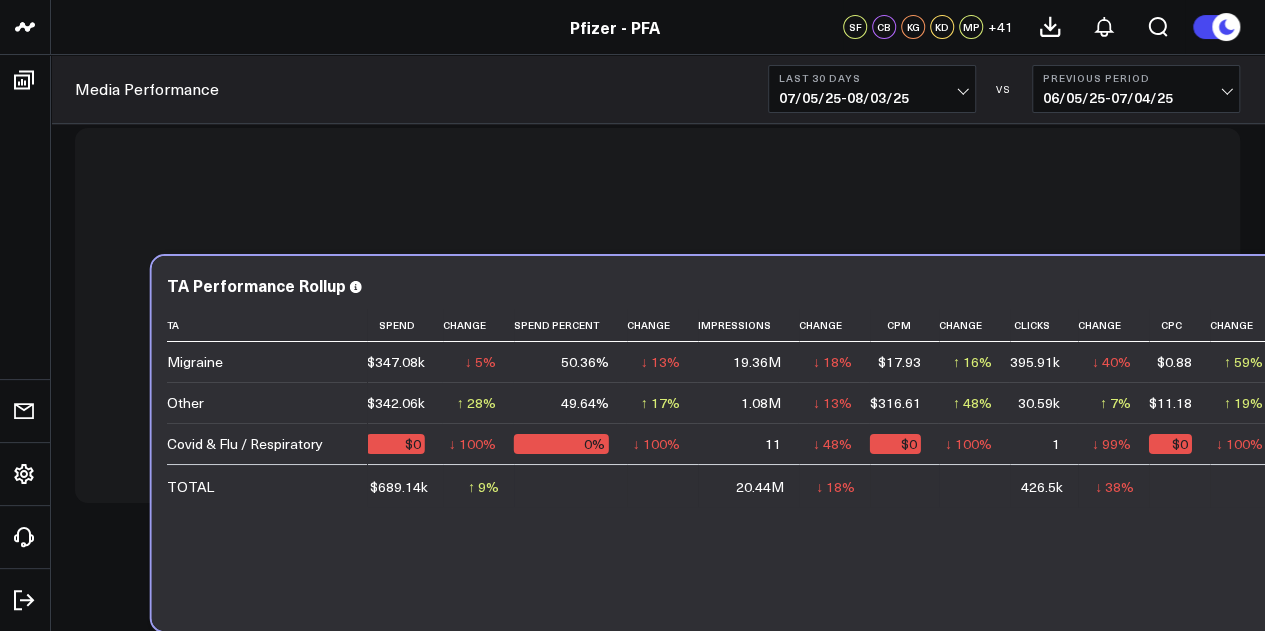 scroll, scrollTop: 3745, scrollLeft: 0, axis: vertical 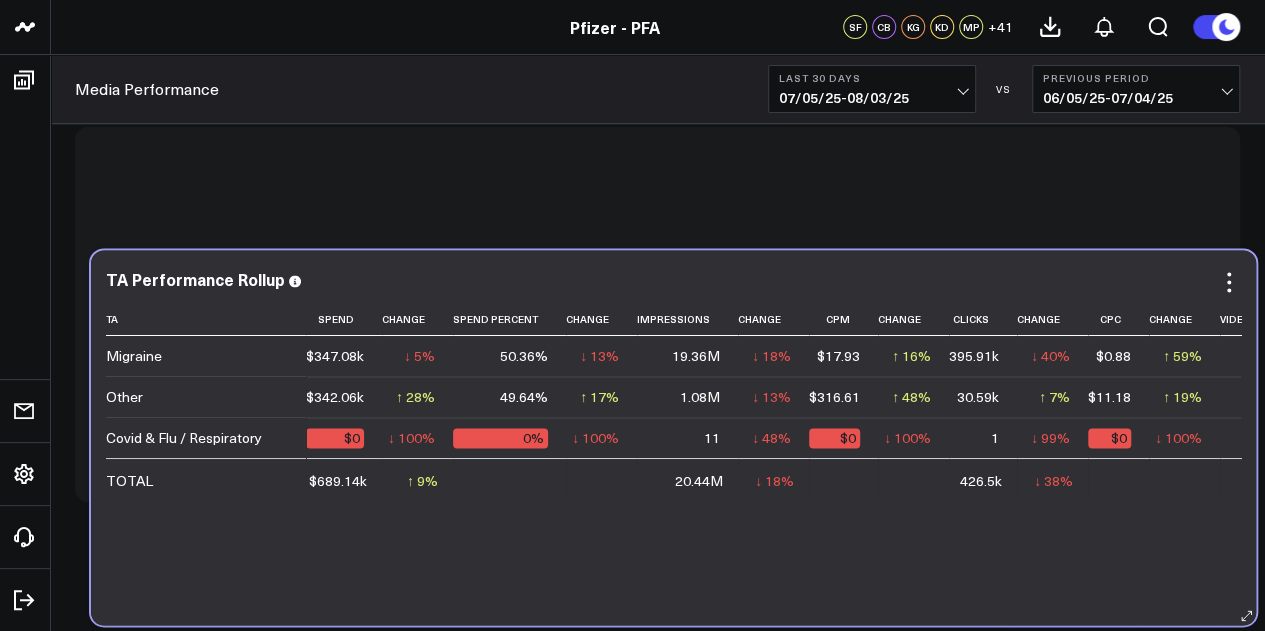 drag, startPoint x: 660, startPoint y: 616, endPoint x: 676, endPoint y: 605, distance: 19.416489 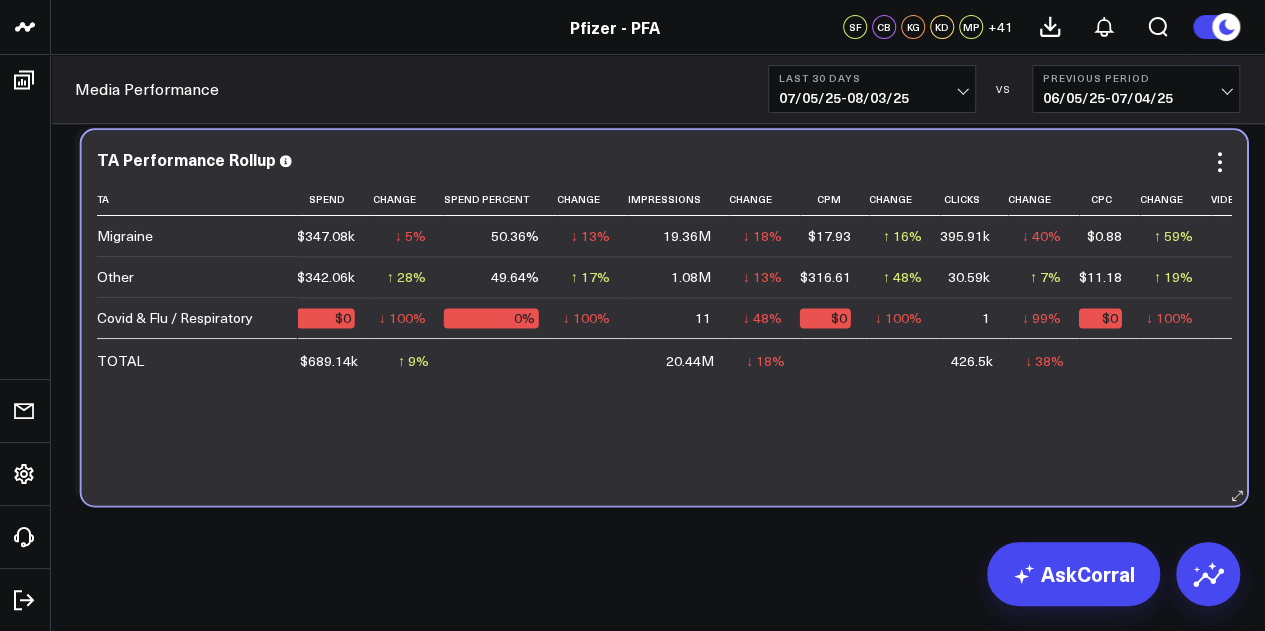click on "Ta
Spend Change Spend Percent Change Impressions Change Cpm Change Clicks Change Cpc Change Video Starts Change Video P50 Watched Change Video Completes Change Video Completion Rate Change Paid Social Interactions Change Migraine $[CURRENCY] ↓ [PERCENT]% Previous $[CURRENCY] [PERCENT]% ↓ [PERCENT]% Previous [PERCENT]% [NUMBER]M ↓ [PERCENT]% Previous [NUMBER]M $[CURRENCY] ↑ [PERCENT]% Previous $[CURRENCY] [NUMBER]k ↓ [PERCENT]% Previous [NUMBER]k $[CURRENCY] ↑ [PERCENT]% Previous $[CURRENCY] [NUMBER]M ↑ [PERCENT]% Previous [NUMBER]M [NUMBER]M ↓ [PERCENT]% Previous [NUMBER]M [NUMBER]k ↓ [PERCENT]% Previous [NUMBER]k [PERCENT]% ↓ [PERCENT]% Previous [PERCENT]% [NUMBER]M ↑ [PERCENT]% Previous [NUMBER]M Other $[CURRENCY] ↑ [PERCENT]% Previous $[CURRENCY] [PERCENT]% ↑ [PERCENT]% Previous [PERCENT]% [NUMBER]M ↓ [PERCENT]% Previous [NUMBER]M $[CURRENCY] ↑ [PERCENT]% Previous $[CURRENCY] [NUMBER]k ↑ [PERCENT]% Previous [NUMBER]k $[CURRENCY] ↑ [PERCENT]% Previous $[CURRENCY] [NUMBER] ↓ [PERCENT]% Previous [NUMBER] [NUMBER] ↓ [PERCENT]% Previous [NUMBER] [NUMBER] ↓ [PERCENT]% Previous [NUMBER] [PERCENT]% ↑ [PERCENT]% Previous [PERCENT]% [CURRENCY] - Covid & Flu / Respiratory" at bounding box center (664, 334) 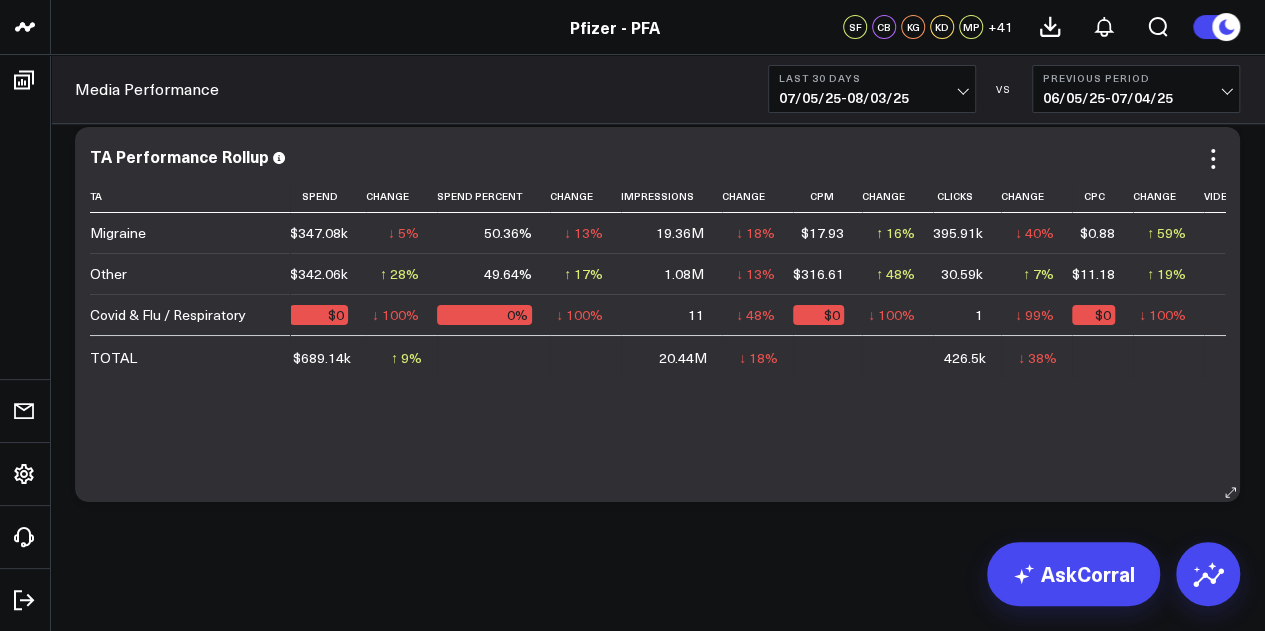 click on "Ta
Spend Change Spend Percent Change Impressions Change Cpm Change Clicks Change Cpc Change Video Starts Change Video P50 Watched Change Video Completes Change Video Completion Rate Change Paid Social Interactions Change Migraine $[CURRENCY] ↓ [PERCENT]% Previous $[CURRENCY] [PERCENT]% ↓ [PERCENT]% Previous [PERCENT]% [NUMBER]M ↓ [PERCENT]% Previous [NUMBER]M $[CURRENCY] ↑ [PERCENT]% Previous $[CURRENCY] [NUMBER]k ↓ [PERCENT]% Previous [NUMBER]k $[CURRENCY] ↑ [PERCENT]% Previous $[CURRENCY] [NUMBER]M ↑ [PERCENT]% Previous [NUMBER]M [NUMBER]M ↓ [PERCENT]% Previous [NUMBER]M [NUMBER]k ↓ [PERCENT]% Previous [NUMBER]k [PERCENT]% ↓ [PERCENT]% Previous [PERCENT]% [NUMBER]M ↑ [PERCENT]% Previous [NUMBER]M Other $[CURRENCY] ↑ [PERCENT]% Previous $[CURRENCY] [PERCENT]% ↑ [PERCENT]% Previous [PERCENT]% [NUMBER]M ↓ [PERCENT]% Previous [NUMBER]M $[CURRENCY] ↑ [PERCENT]% Previous $[CURRENCY] [NUMBER]k ↑ [PERCENT]% Previous [NUMBER]k $[CURRENCY] ↑ [PERCENT]% Previous $[CURRENCY] [NUMBER] ↓ [PERCENT]% Previous [NUMBER] [NUMBER] ↓ [PERCENT]% Previous [NUMBER] [NUMBER] ↓ [PERCENT]% Previous [NUMBER] [PERCENT]% ↑ [PERCENT]% Previous [PERCENT]% [CURRENCY] - Covid & Flu / Respiratory" at bounding box center [657, 331] 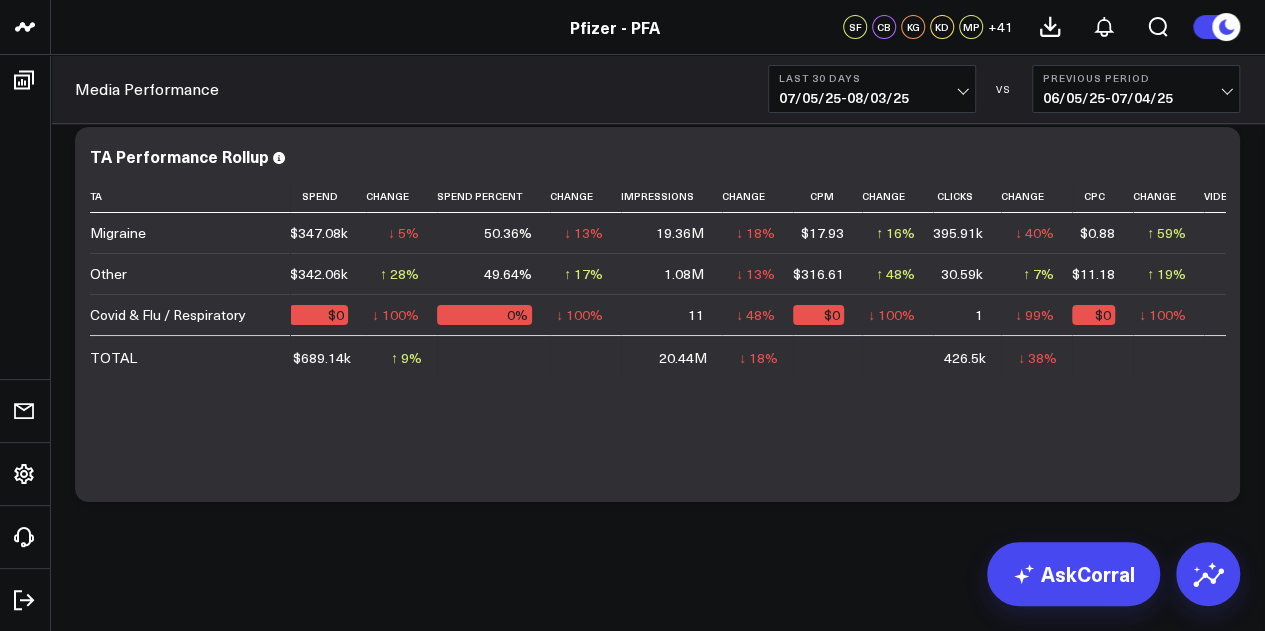 click on "Overview Copy link to widget Ask support Comment Export PNG Total Media Cost $[CURRENCY] ↑   [PERCENT]% Previous: $[CURRENCY] So sorry. The query returned no results. Ask a Data Analyst Copy link to widget Ask support Comment Export PNG CPM $[CURRENCY] ↑   [PERCENT]% Previous: $[CURRENCY] So sorry. The query returned no results. Ask a Data Analyst Copy link to widget Ask support Comment Export PNG CPC $[CURRENCY] ↑   [PERCENT]% Previous: $[CURRENCY] So sorry. The query returned no results. Ask a Data Analyst Copy link to widget Ask support Comment Export PNG CTR [PERCENT]% ↓   [PERCENT]% Previous: [PERCENT]% So sorry. The query returned no results. Ask a Data Analyst Copy link to widget Ask support Comment Export PNG Total Impressions [NUMBER]M ↓   [PERCENT]% Previous: [NUMBER]M [#fff fontSize:14px lineHeight:16px][/]
[#fff fontSize:14px lineHeight:20px fontWeight:500][/] [#202024 fontSize:14px lineHeight:16px][/]
[#202024 fontSize:14px lineHeight:20px fontWeight:500][/] So sorry. The query returned no results. Ask a Data Analyst Copy link to widget Ask support" at bounding box center (657, -1487) 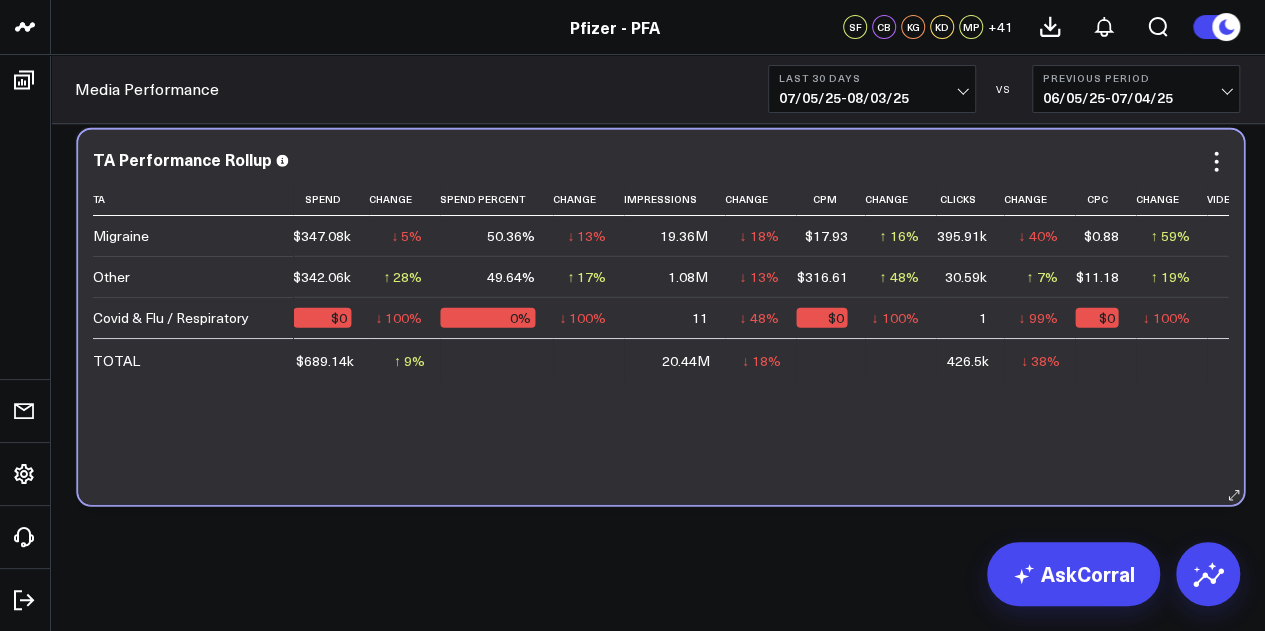 click on "$0" at bounding box center [1096, 318] 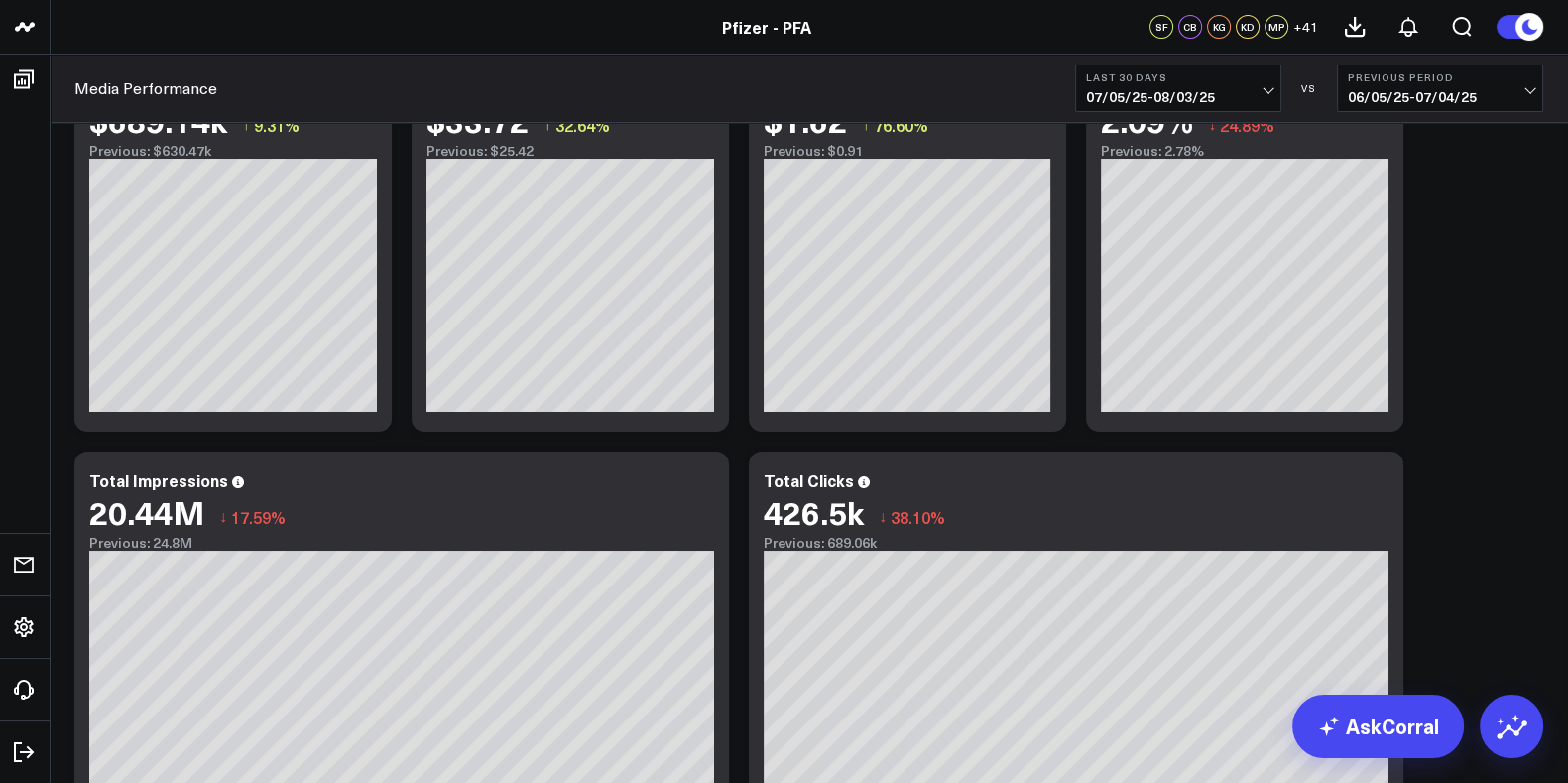 scroll, scrollTop: 0, scrollLeft: 0, axis: both 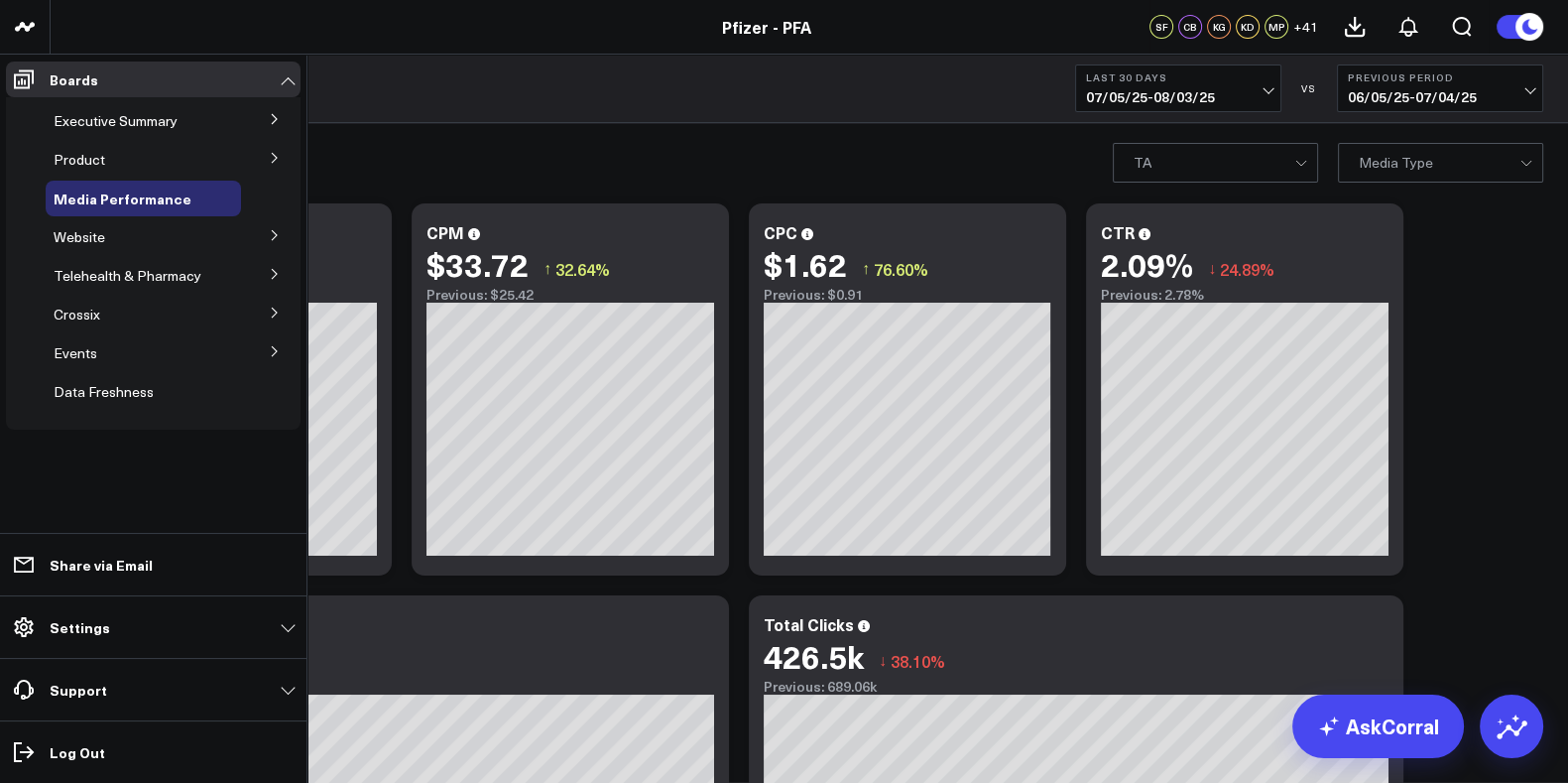 click 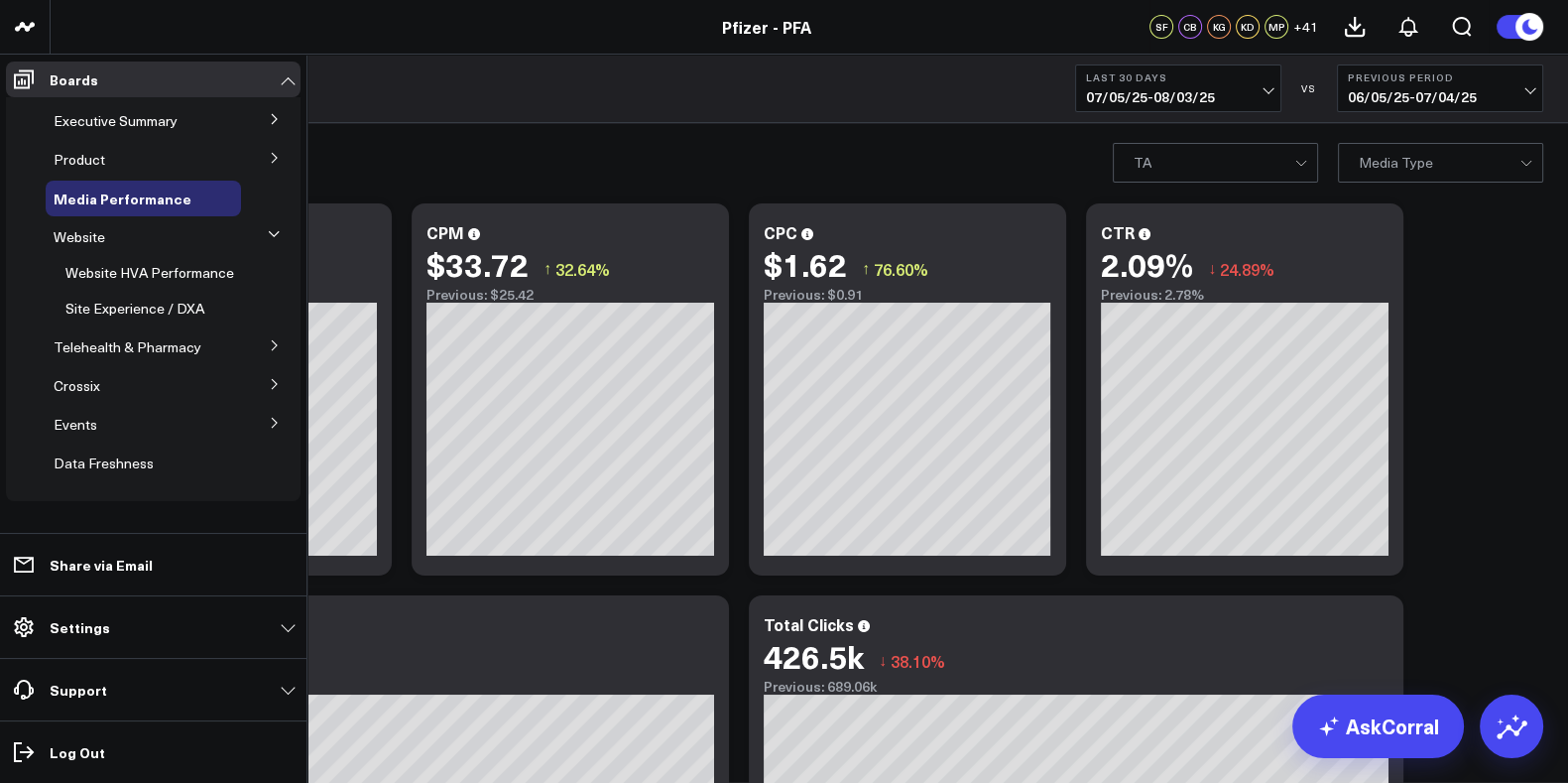 click on "Product Release Spotlight Product Summary OKRs 5.2 Release OKRs Homepage Health Questionnaires COVID-19 / Respiratory Menopause Migraine mTOQ Vaccines Prescription Savings Optimizations (WIP) Education Articles" at bounding box center (153, 160) 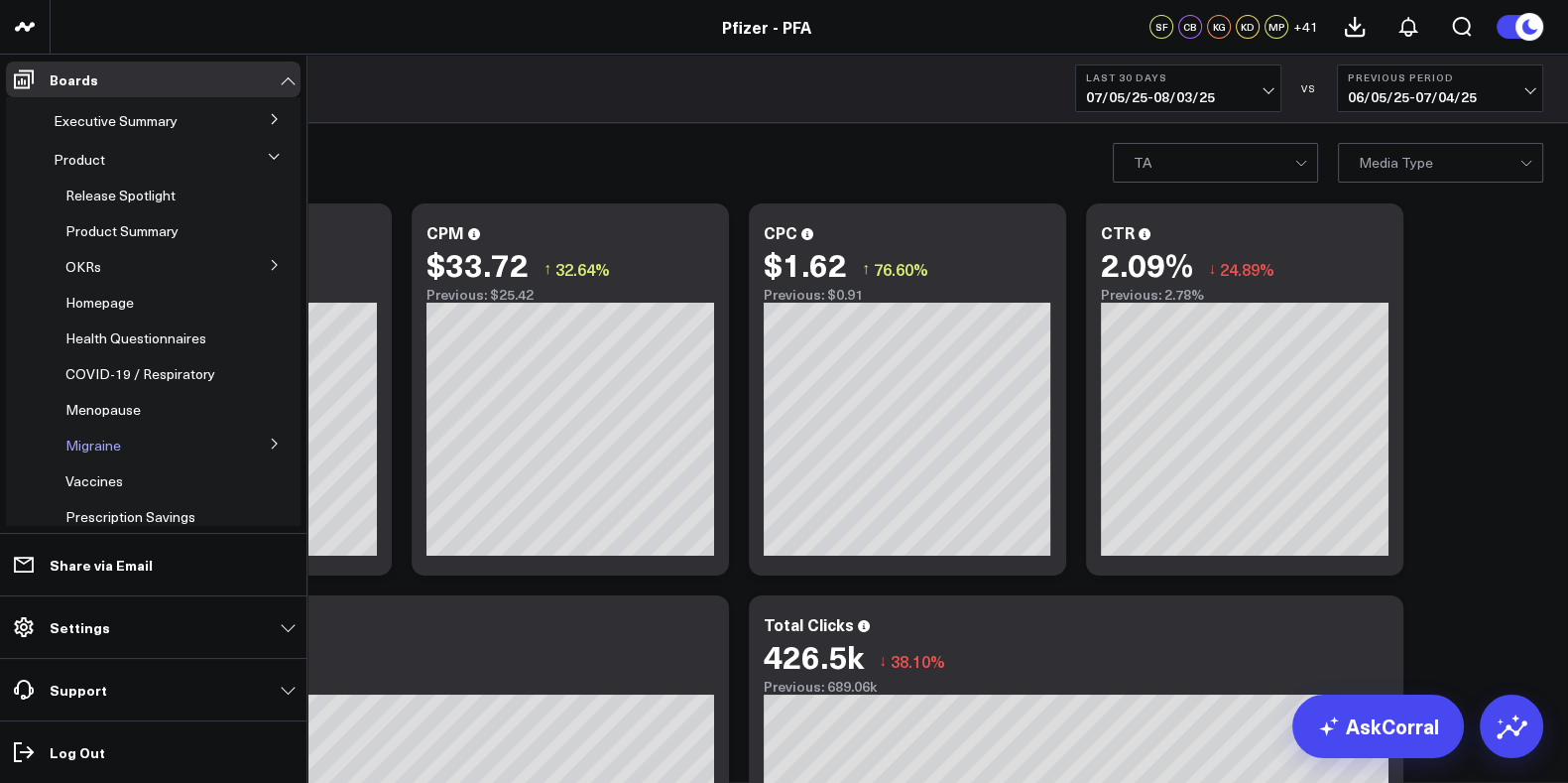click on "Migraine" at bounding box center (149, 446) 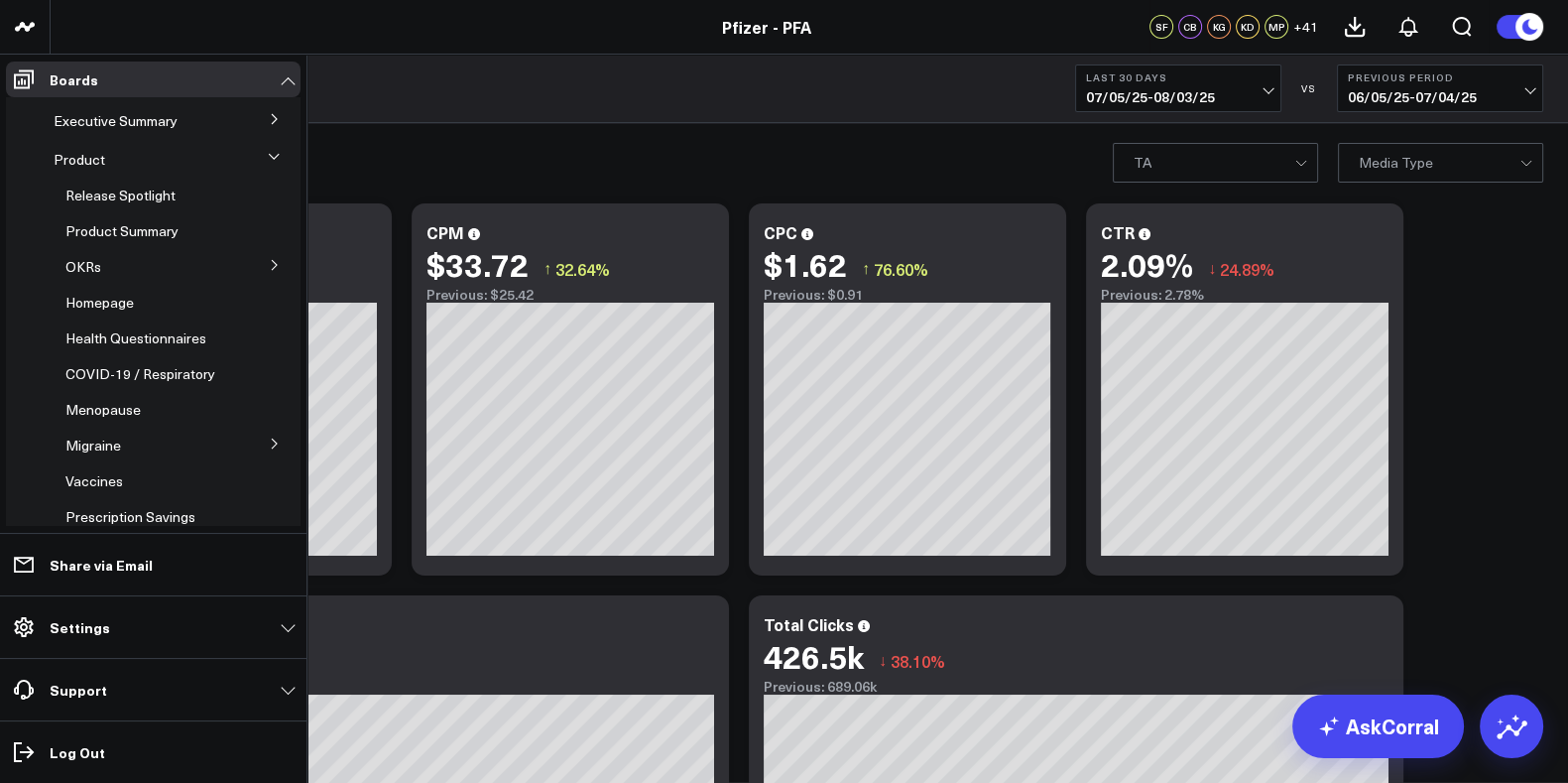 click 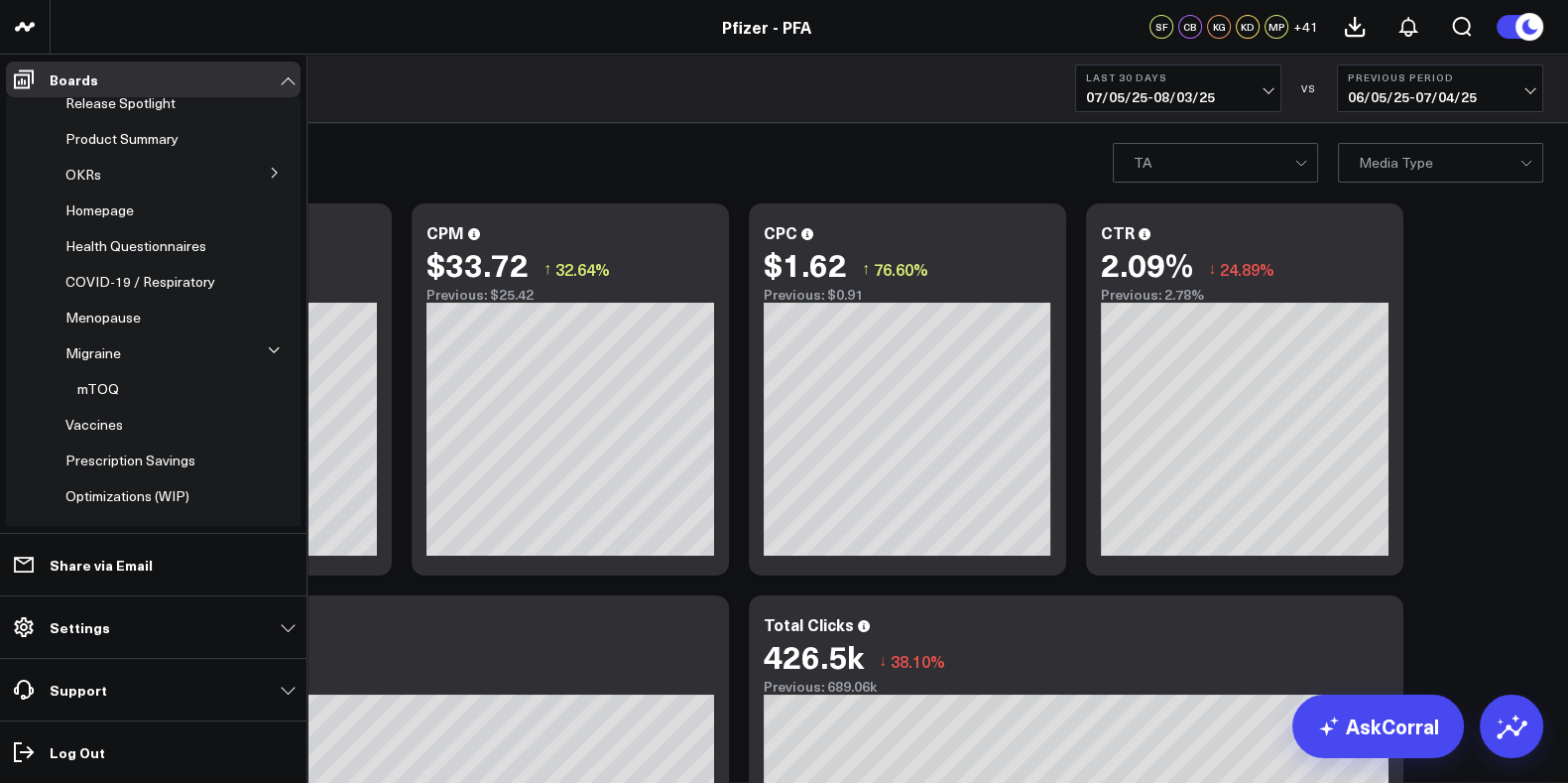 scroll, scrollTop: 123, scrollLeft: 0, axis: vertical 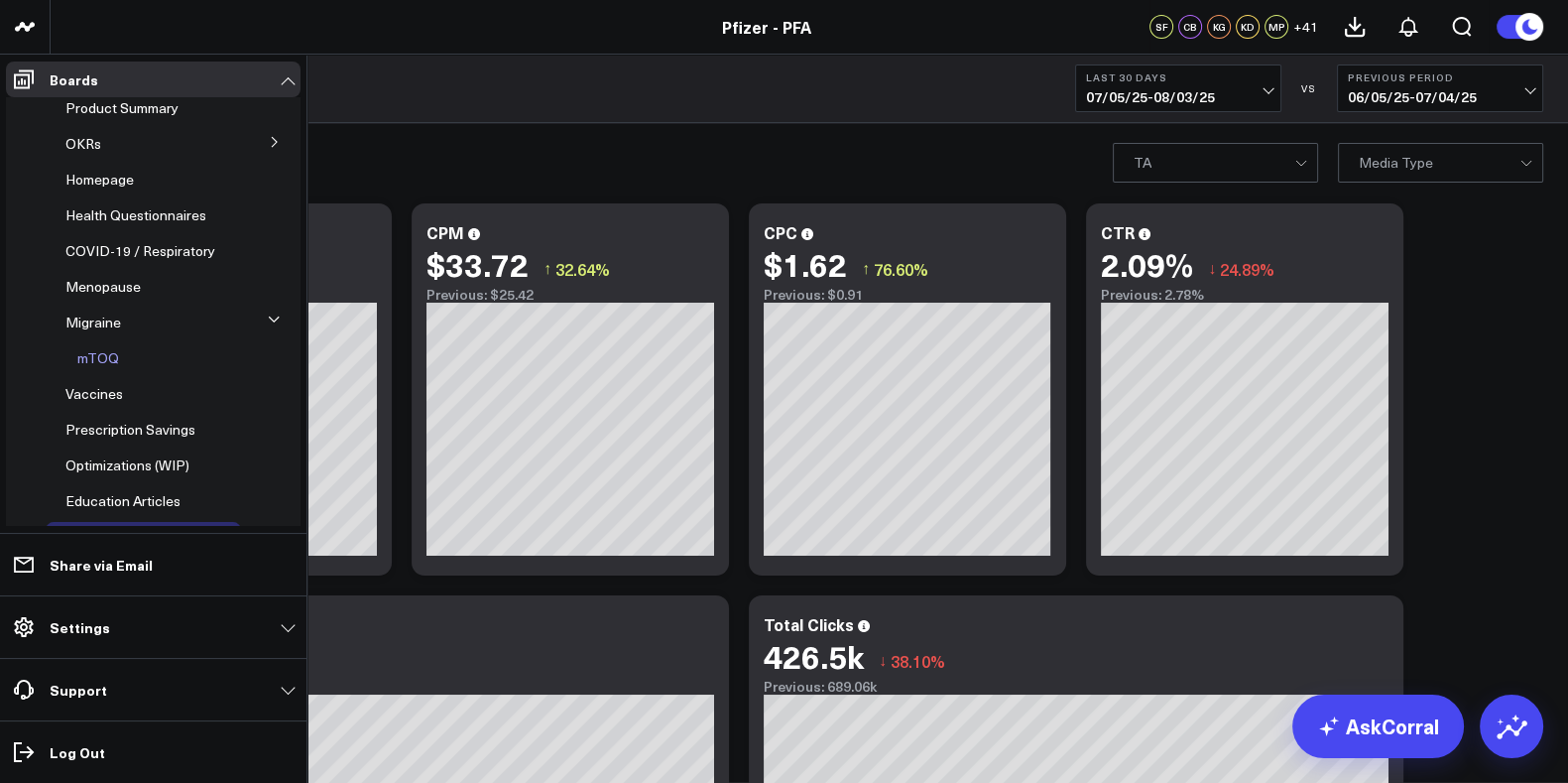 click on "mTOQ" at bounding box center (98, 357) 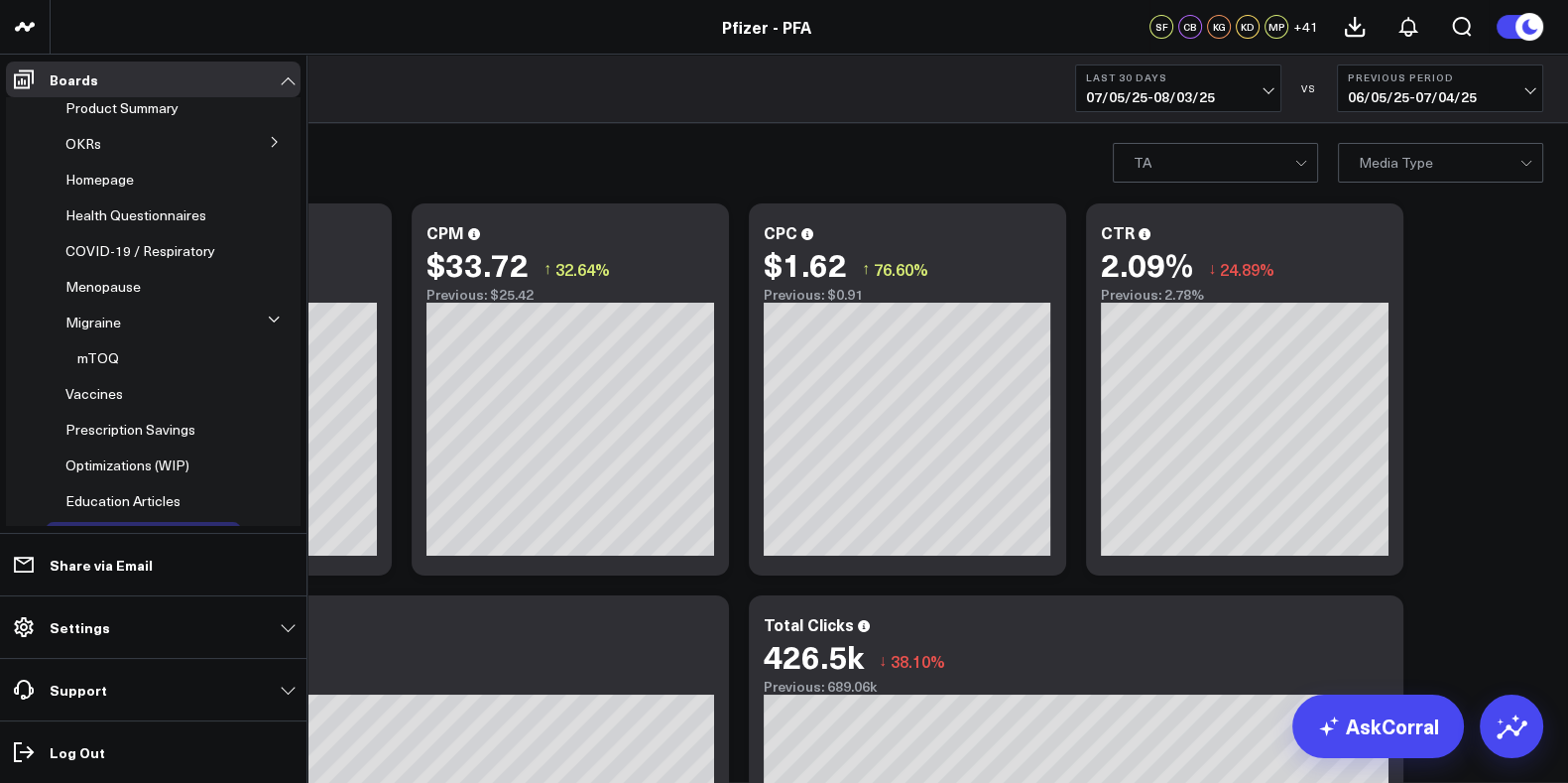 scroll, scrollTop: 0, scrollLeft: 0, axis: both 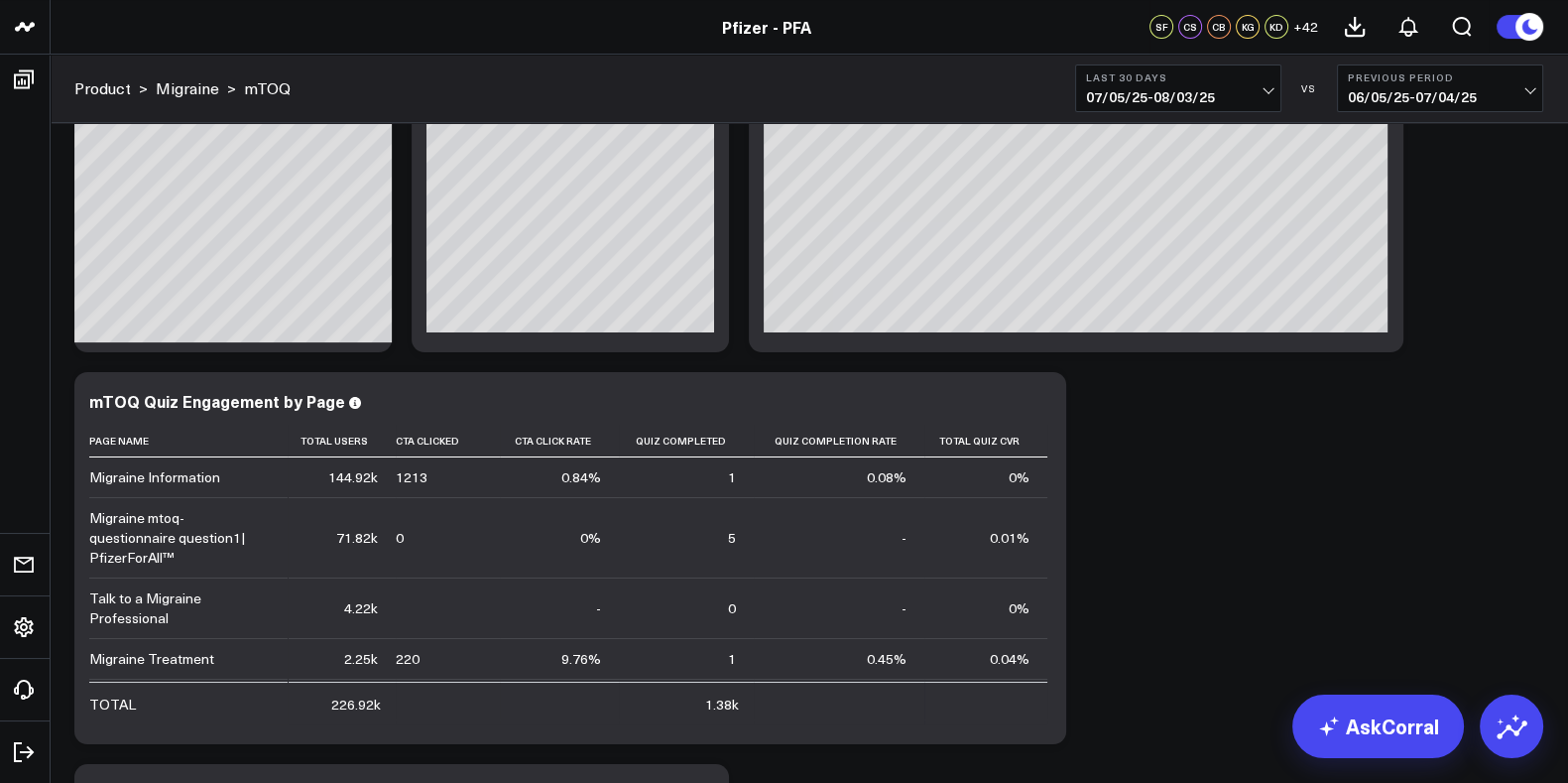 click on "Copy link to widget Ask support Comment Export PNG Percentage of mTOQ Users on Mobile Devices 90.32% ↑   2.34% Previous: 88.25% Goals + Add goal Done Add Goal goal You must enter least 1 digit range Day Week Month Year Custom Non scaling goal Add Cancel Edit Goal goal You must enter least 1 digit range Day Week Month Year Custom Non scaling goal Save Cancel So sorry. The query returned no results. Ask a Data Analyst Copy link to widget Ask support Comment Export PNG mTOQ Quiz Completion Rate 93.47% ↑   46.64% Previous: 63.74% So sorry. The query returned no results. Ask a Data Analyst Copy link to widget Ask support Comment Export PNG mTOQ CTA Clicks by Page So sorry. The query returned no results. Ask a Data Analyst Copy link to widget Ask support Comment Export Export PNG mTOQ Quiz Engagement by Page Page Name
Total Users Cta Clicked Cta Click Rate Quiz Completed 144.92k 1" at bounding box center (808, 1342) 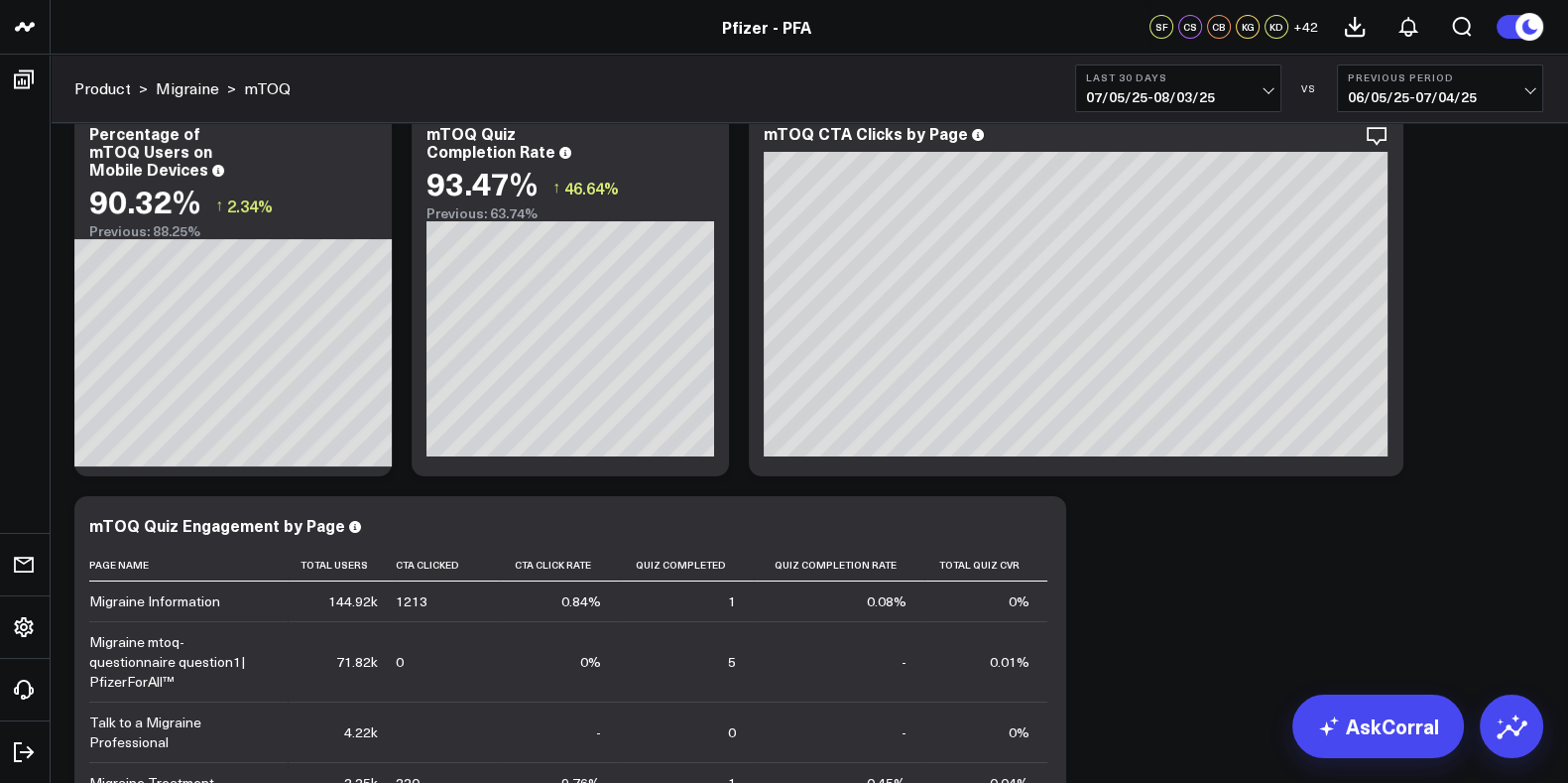 scroll, scrollTop: 247, scrollLeft: 0, axis: vertical 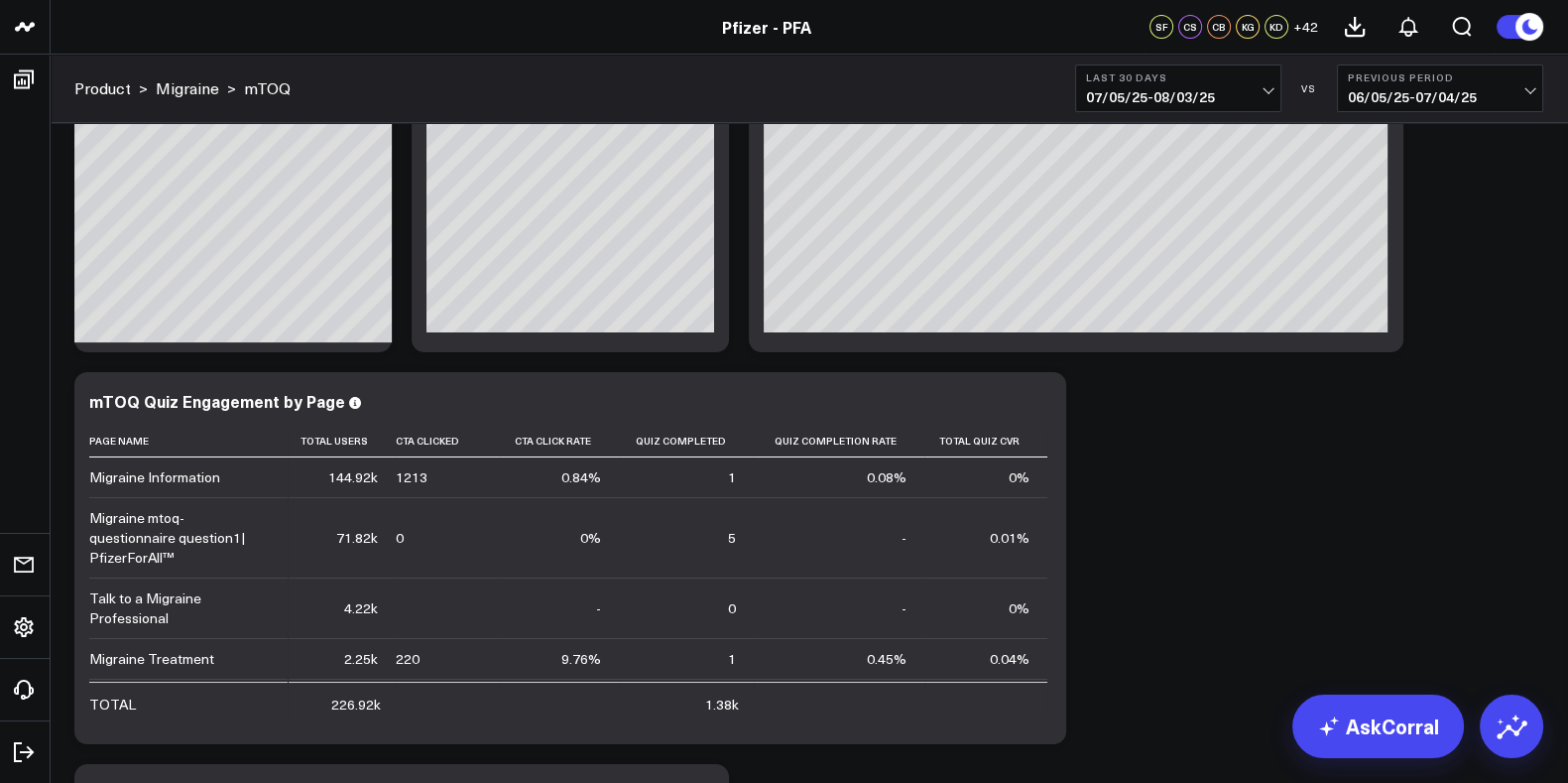 click on "Copy link to widget Ask support Comment Export PNG Percentage of mTOQ Users on Mobile Devices 90.32% ↑   2.34% Previous: 88.25% Goals + Add goal Done Add Goal goal You must enter least 1 digit range Day Week Month Year Custom Non scaling goal Add Cancel Edit Goal goal You must enter least 1 digit range Day Week Month Year Custom Non scaling goal Save Cancel So sorry. The query returned no results. Ask a Data Analyst Copy link to widget Ask support Comment Export PNG mTOQ Quiz Completion Rate 93.47% ↑   46.64% Previous: 63.74% So sorry. The query returned no results. Ask a Data Analyst Copy link to widget Ask support Comment Export PNG mTOQ CTA Clicks by Page What trigger migraine PfizerForAll™ So sorry. The query returned no results. Ask a Data Analyst Copy link to widget Ask support Comment Export Export PNG mTOQ Quiz Engagement by Page Page Name
Total Users Cta Clicked 1" at bounding box center (808, 1342) 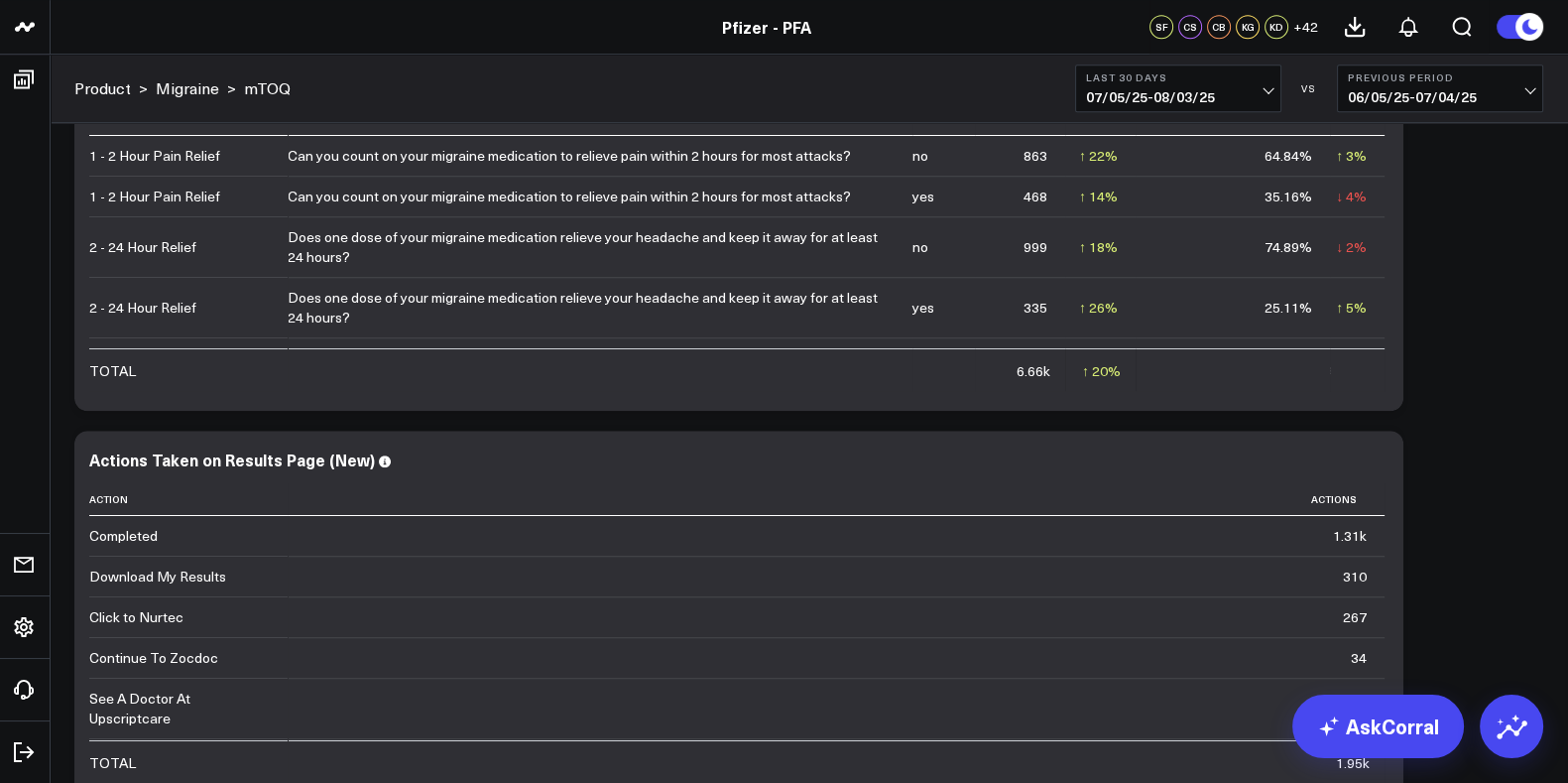 scroll, scrollTop: 1489, scrollLeft: 0, axis: vertical 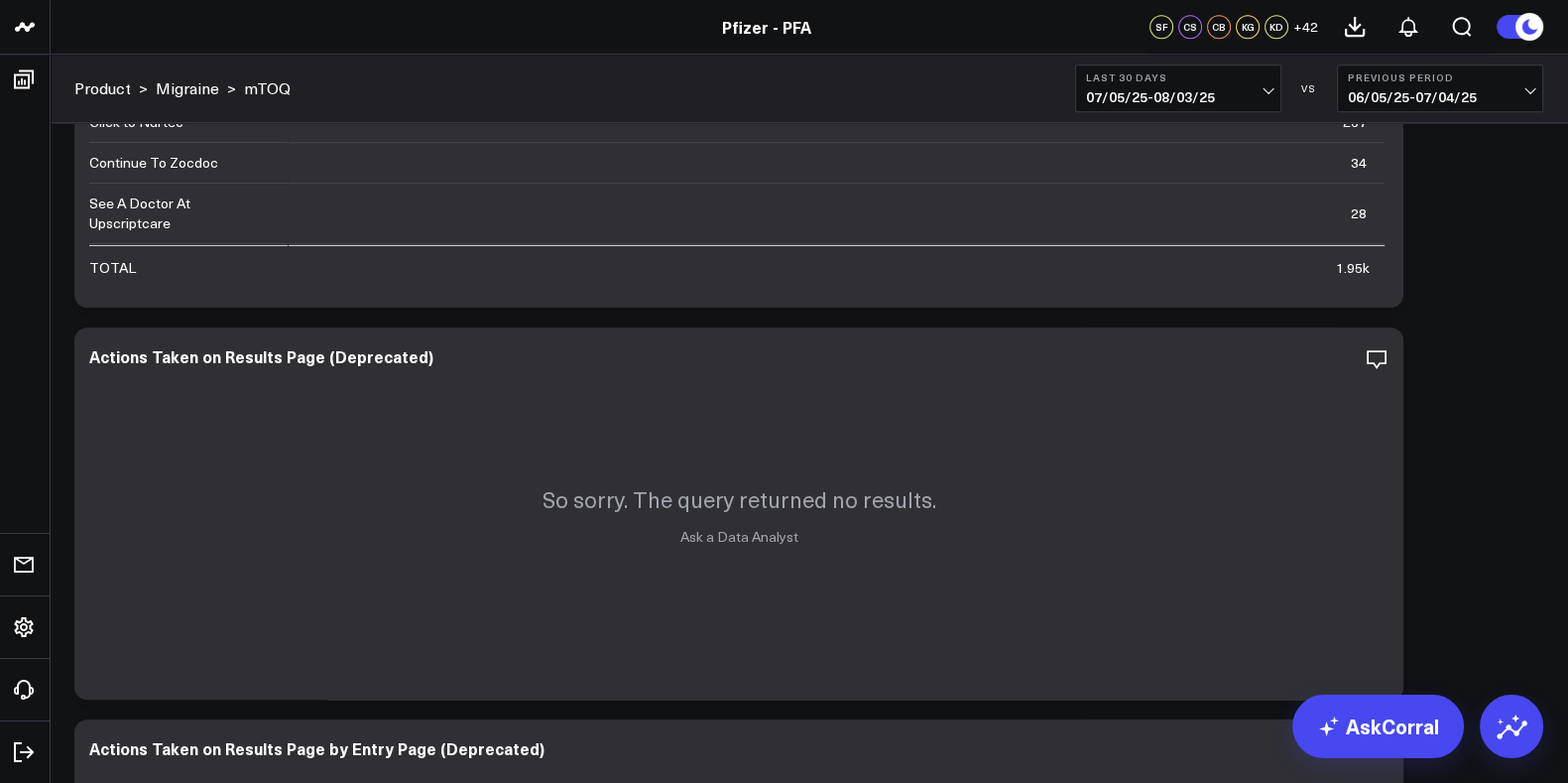 click on "Copy link to widget Ask support Comment Export PNG Percentage of mTOQ Users on Mobile Devices 90.32% ↑   2.34% Previous: 88.25% Goals + Add goal Done Add Goal goal You must enter least 1 digit range Day Week Month Year Custom Non scaling goal Add Cancel Edit Goal goal You must enter least 1 digit range Day Week Month Year Custom Non scaling goal Save Cancel So sorry. The query returned no results. Ask a Data Analyst Copy link to widget Ask support Comment Export PNG mTOQ Quiz Completion Rate 93.47% ↑   46.64% Previous: 63.74% So sorry. The query returned no results. Ask a Data Analyst Copy link to widget Ask support Comment Export PNG mTOQ CTA Clicks by Page What trigger migraine PfizerForAll™ So sorry. The query returned no results. Ask a Data Analyst Copy link to widget Ask support Comment Export Export PNG mTOQ Quiz Engagement by Page Page Name
Total Users Cta Clicked 1" at bounding box center [808, -271] 